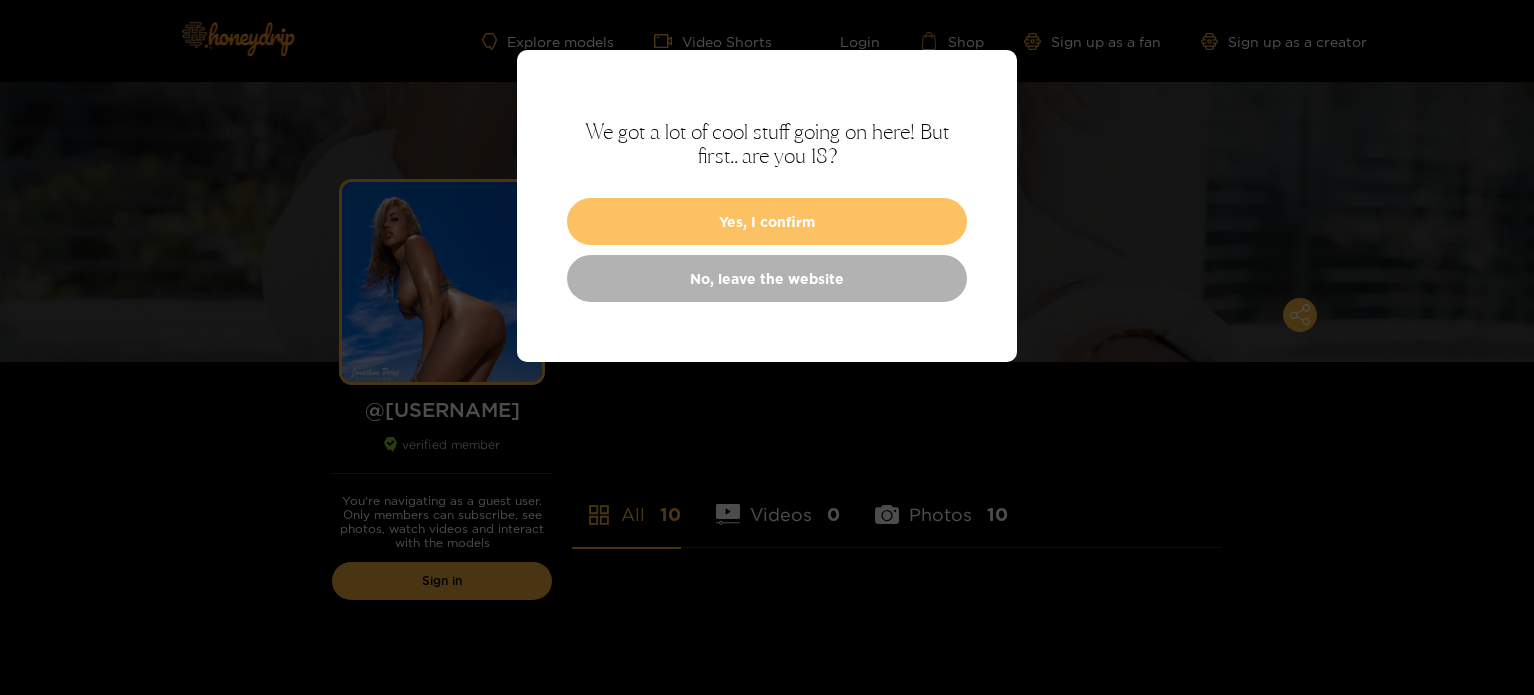 scroll, scrollTop: 0, scrollLeft: 0, axis: both 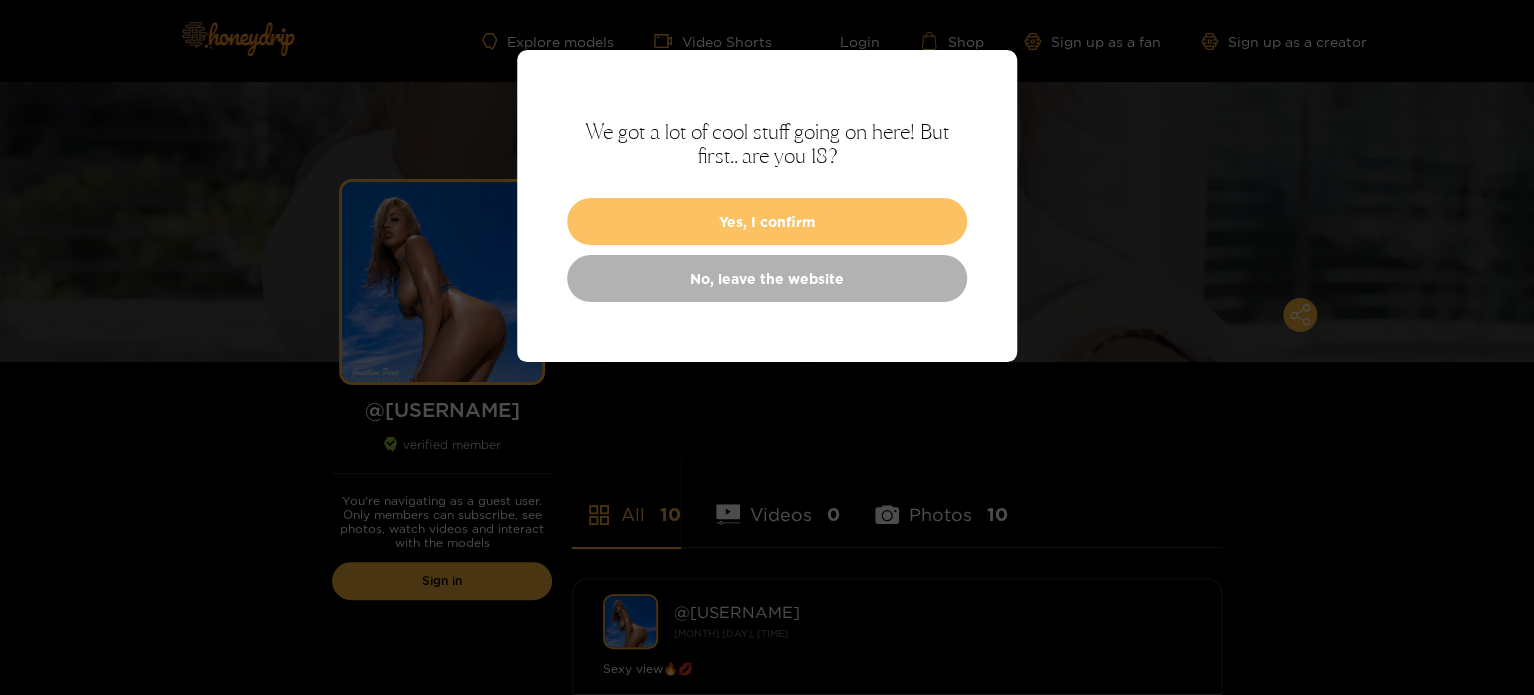 click on "Yes, I confirm" at bounding box center (767, 221) 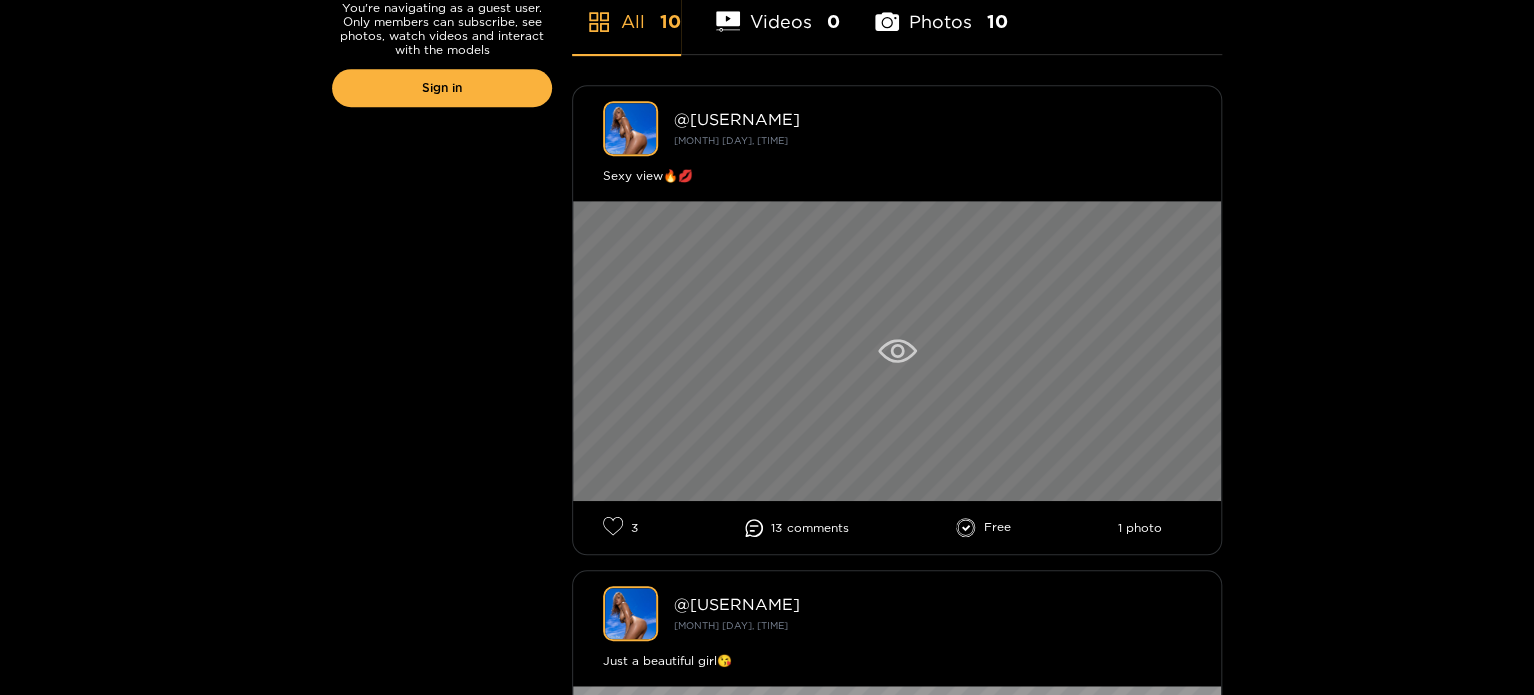 scroll, scrollTop: 600, scrollLeft: 0, axis: vertical 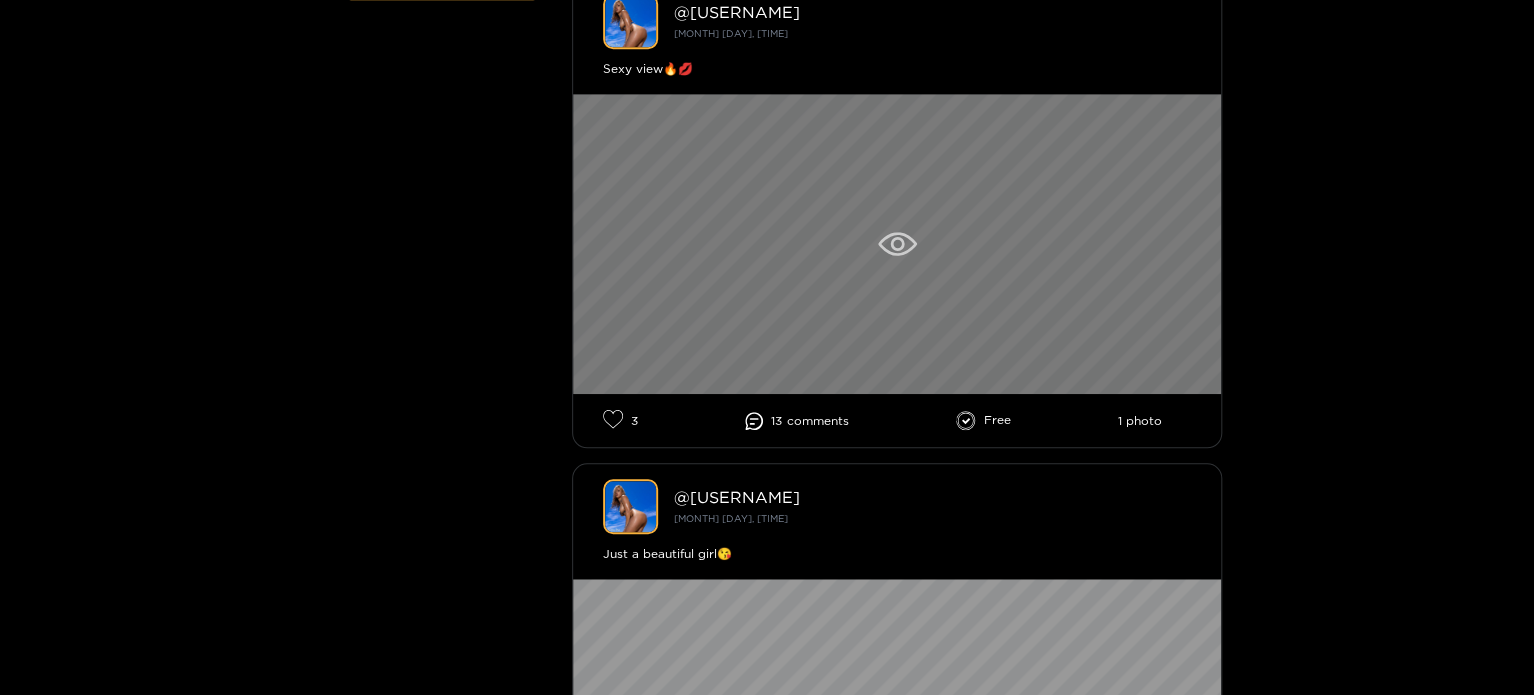 click 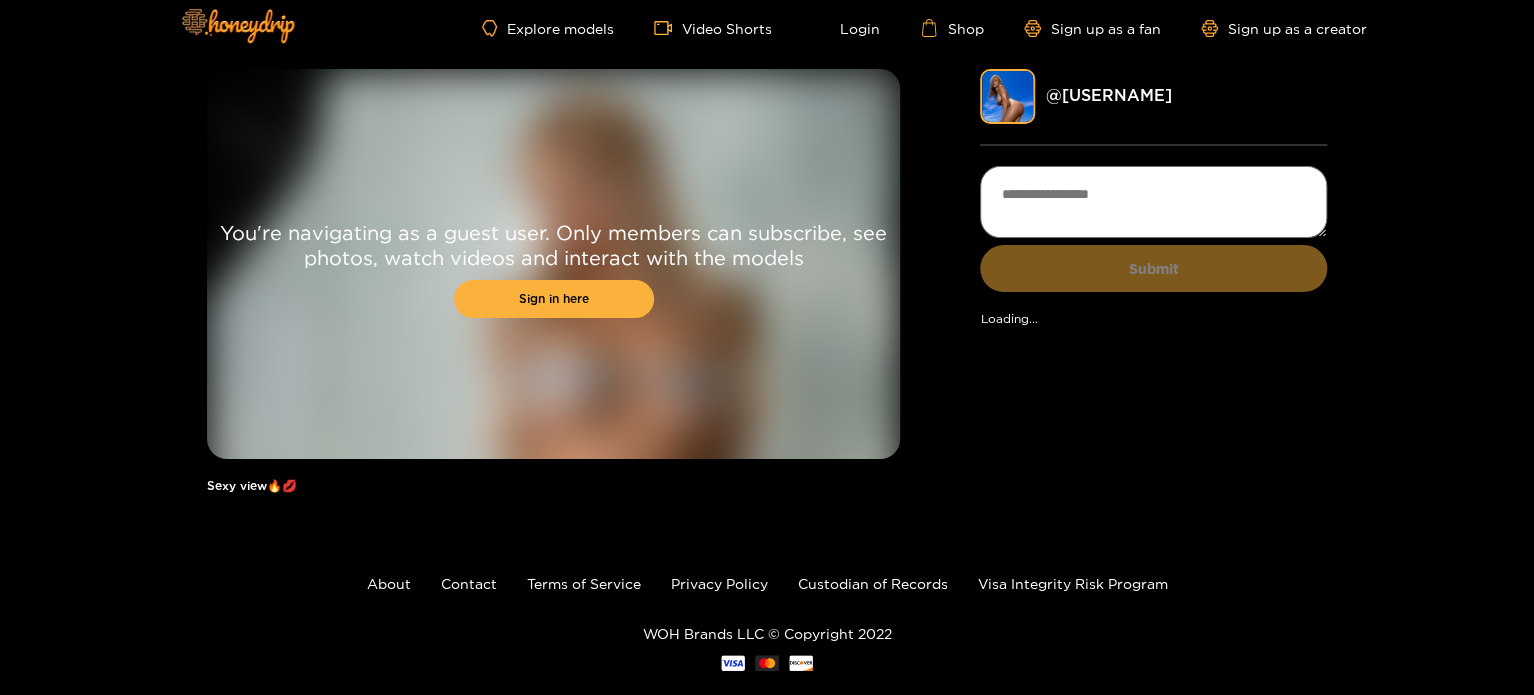 scroll, scrollTop: 0, scrollLeft: 0, axis: both 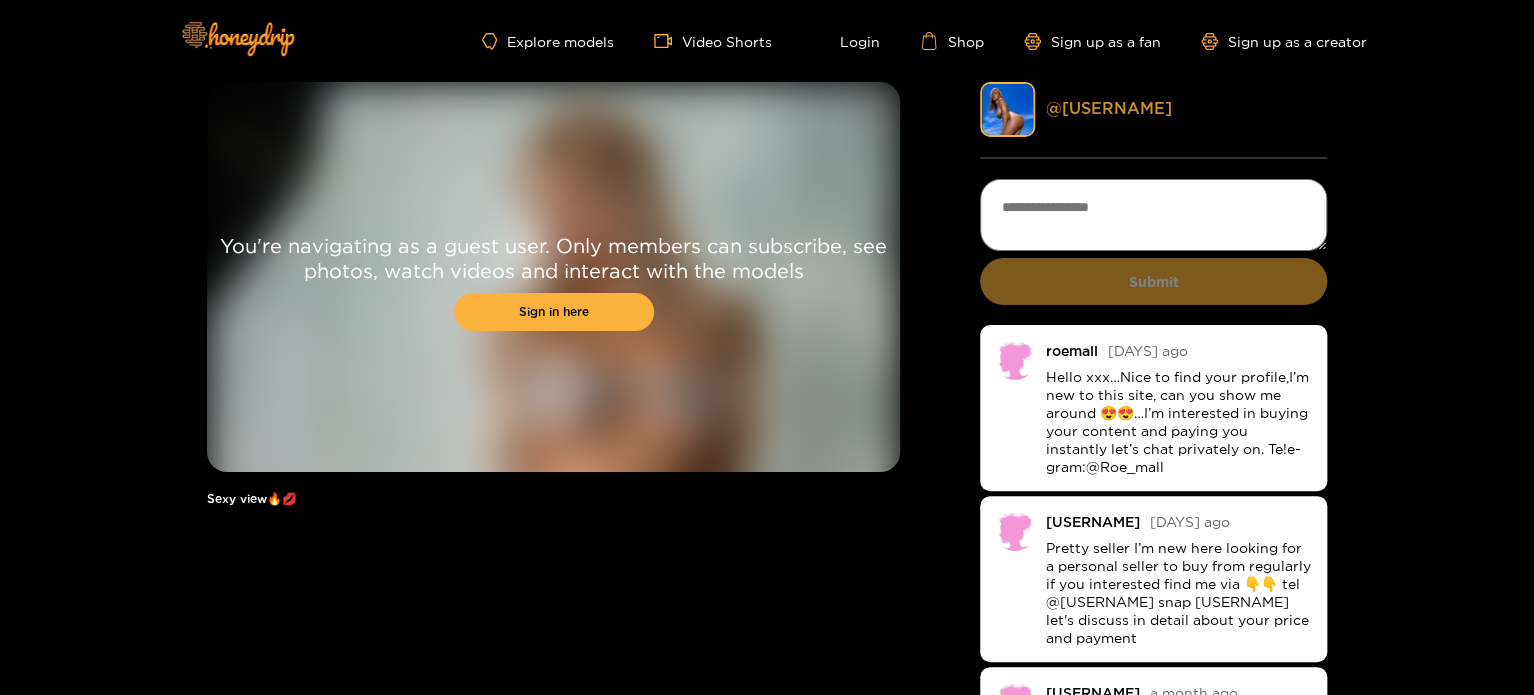 drag, startPoint x: 1098, startPoint y: 107, endPoint x: 1061, endPoint y: 114, distance: 37.65634 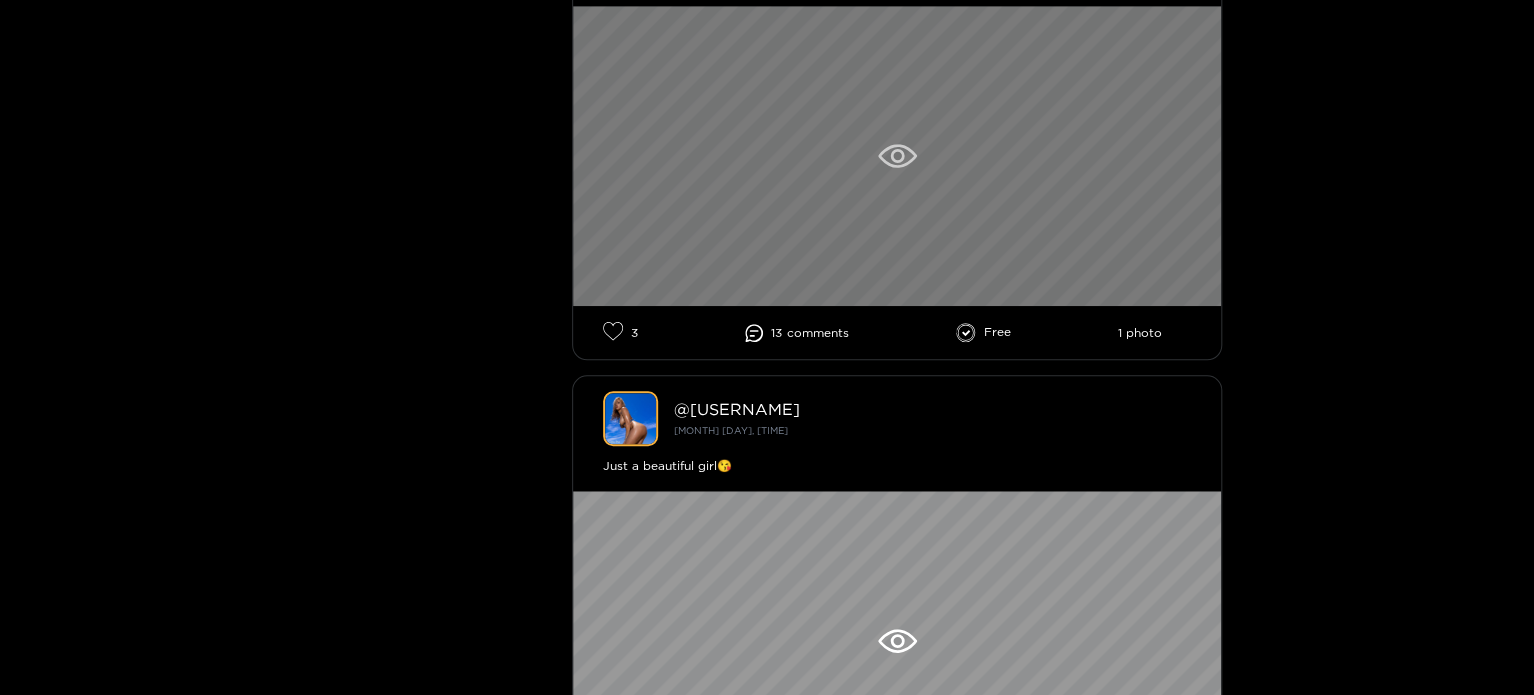 scroll, scrollTop: 800, scrollLeft: 0, axis: vertical 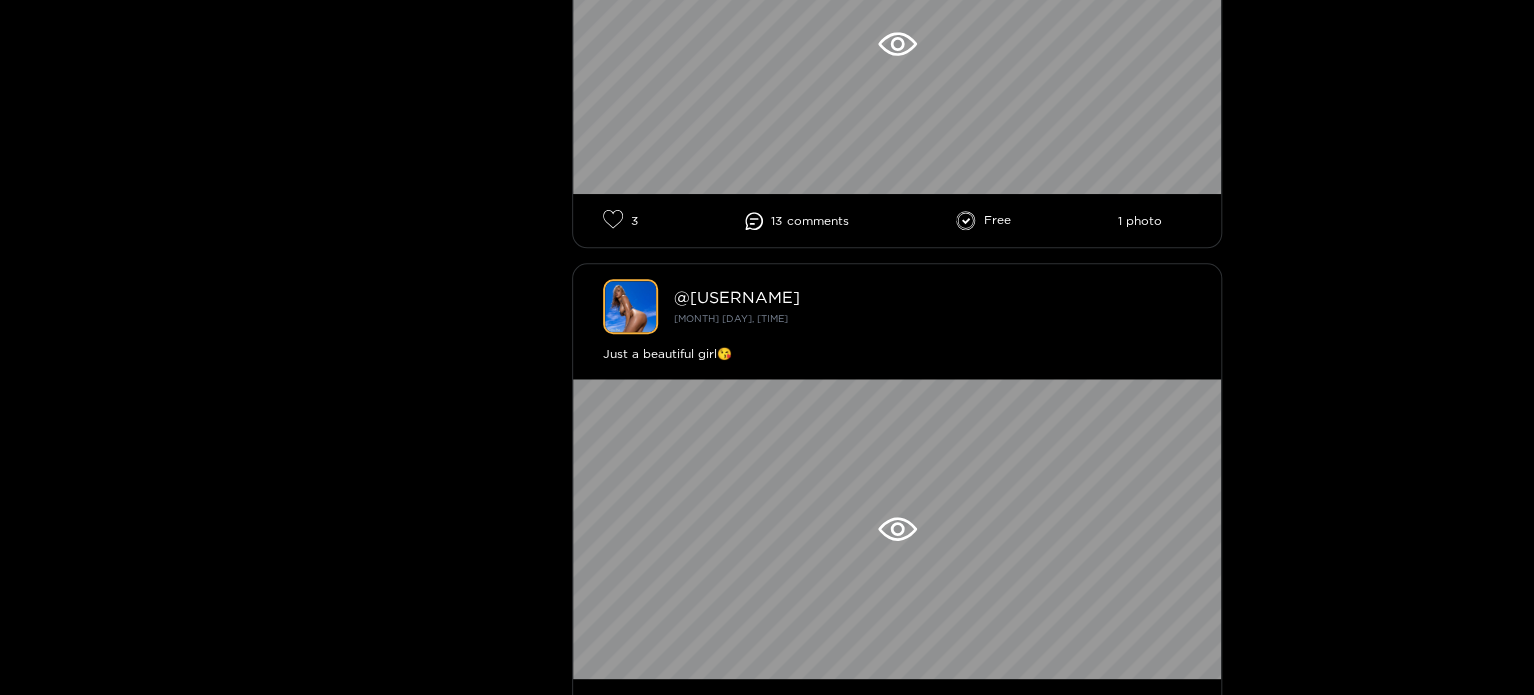 click on "Preview Preview @ [USERNAME] verified member You're navigating as a guest user. Only members can subscribe, see photos, watch videos and interact with the models Sign in All 10 Videos 0 Photos  10 @ [USERNAME] [MONTH] [DAY], [TIME] Sexy view🔥💋 3 13 comment s Free 1 photo @ [USERNAME] [MONTH] [DAY], [TIME] Just a beautiful girl😘 1 5 comment s Free 2 photos @ [USERNAME] [MONTH] [DAY], [TIME] Let's have fun by DMs!💋 1 comment Free 3 photos @ [USERNAME] [MONTH] [DAY], [TIME] Do you like the back view? 🍑😉 0 comment s Free 1 photo @ [USERNAME] [MONTH] [DAY], [TIME] Black looks good on me... What do you think?💋😉 0 comment s Free 3 photos @ [USERNAME] [MONTH] [DAY], [TIME] Your favorite sexy barbie is here! talk to me in DM 🔥 1 1 comment Free 5 photos @ [USERNAME] [MONTH] [DAY], [TIME] I'm waiting for you, if you want to see more, go to DM's!🥵🥵 1 3 comment s Free 2 photos @ [USERNAME] [MONTH] [DAY], [TIME] Too hot ? 🔥 What do you think ? 👄 2 comment s $6.00 1 photo @ [USERNAME] [MONTH] [DAY], [TIME] 0" at bounding box center (767, 1970) 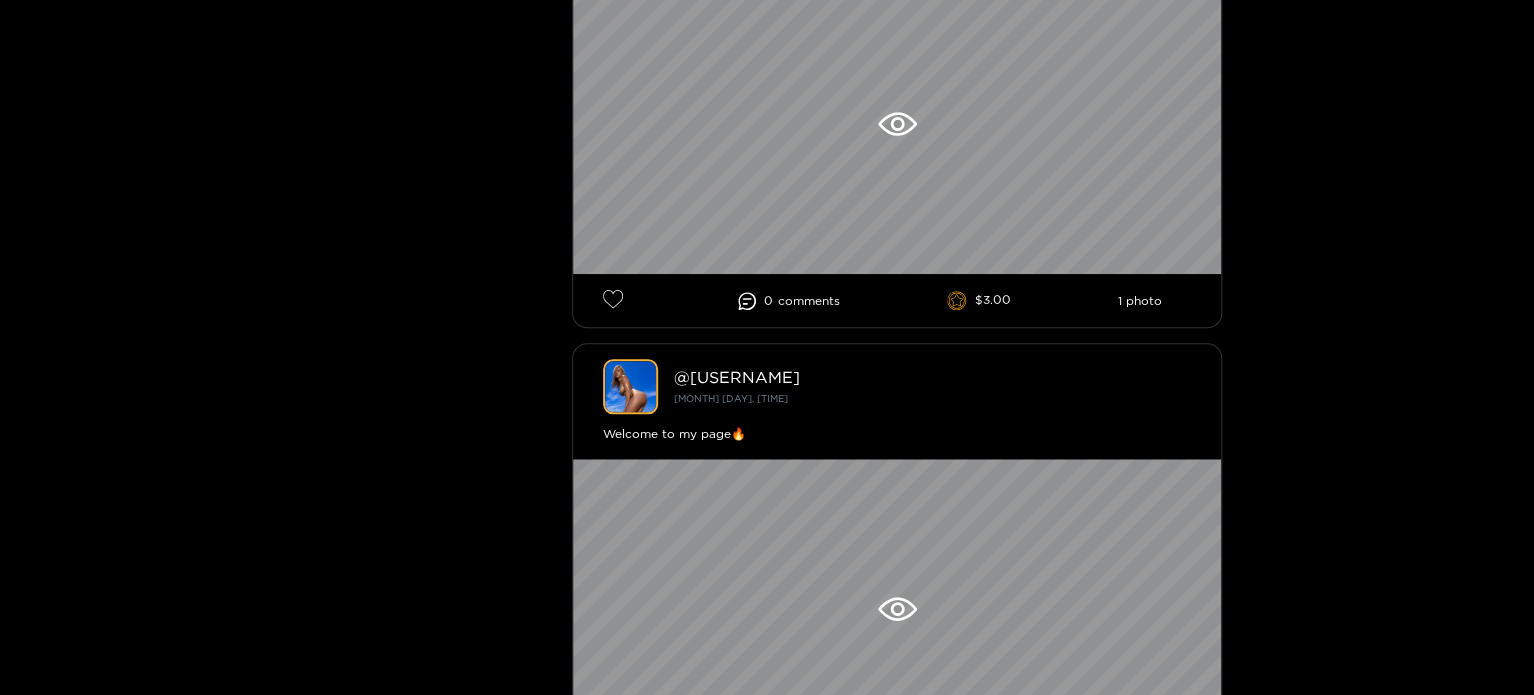 scroll, scrollTop: 4974, scrollLeft: 0, axis: vertical 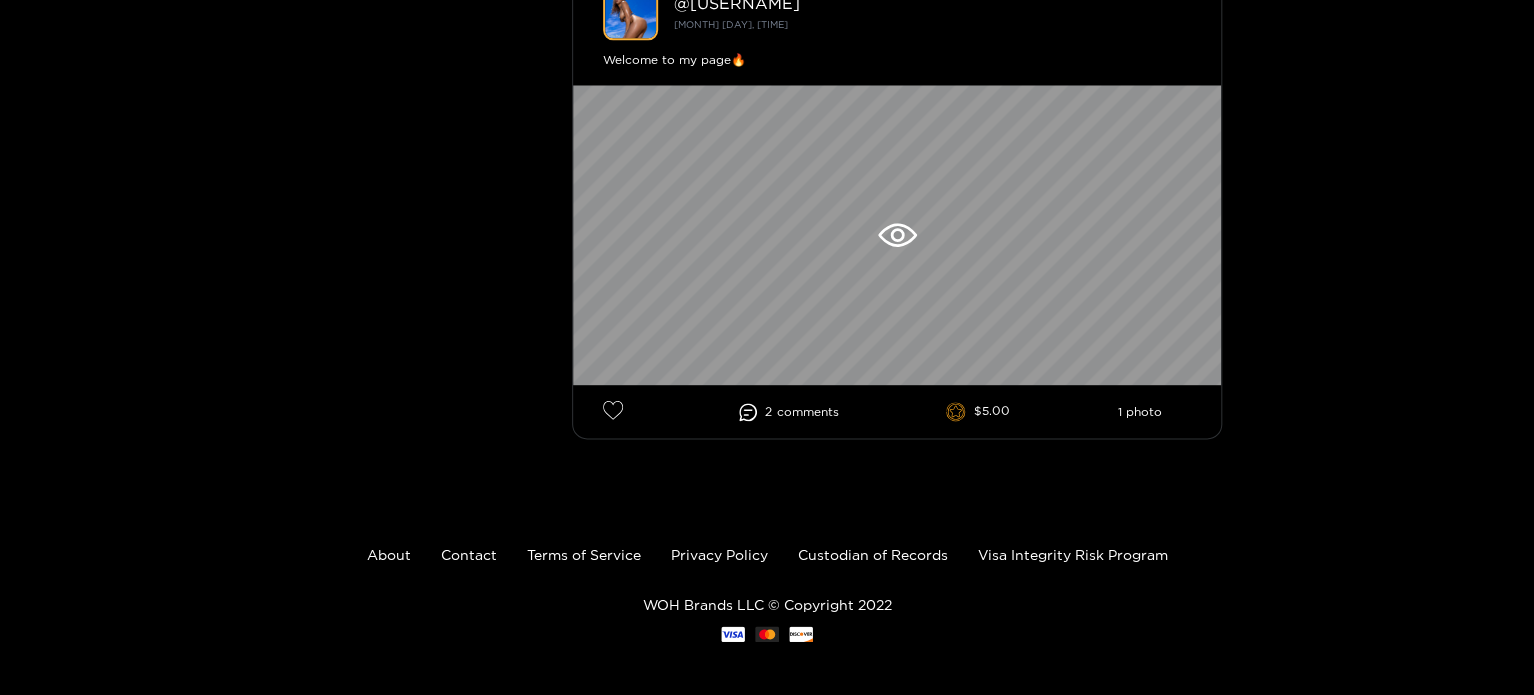 click on "Preview Preview @ [USERNAME] verified member You're navigating as a guest user. Only members can subscribe, see photos, watch videos and interact with the models Sign in All 10 Videos 0 Photos  10 @ [USERNAME] [MONTH] [DAY], [TIME] Sexy view🔥💋 3 13 comment s Free 1 photo @ [USERNAME] [MONTH] [DAY], [TIME] Just a beautiful girl😘 1 5 comment s Free 2 photos @ [USERNAME] [MONTH] [DAY], [TIME] Let's have fun by DMs!💋 1 comment Free 3 photos @ [USERNAME] [MONTH] [DAY], [TIME] Do you like the back view? 🍑😉 0 comment s Free 1 photo @ [USERNAME] [MONTH] [DAY], [TIME] Black looks good on me... What do you think?💋😉 0 comment s Free 3 photos @ [USERNAME] [MONTH] [DAY], [TIME] Your favorite sexy barbie is here! talk to me in DM 🔥 1 1 comment Free 5 photos @ [USERNAME] [MONTH] [DAY], [TIME] I'm waiting for you, if you want to see more, go to DM's!🥵🥵 1 3 comment s Free 2 photos @ [USERNAME] [MONTH] [DAY], [TIME] Too hot ? 🔥 What do you think ? 👄 2 comment s $6.00 1 photo @ [USERNAME] [MONTH] [DAY], [TIME] 0" at bounding box center [767, -2204] 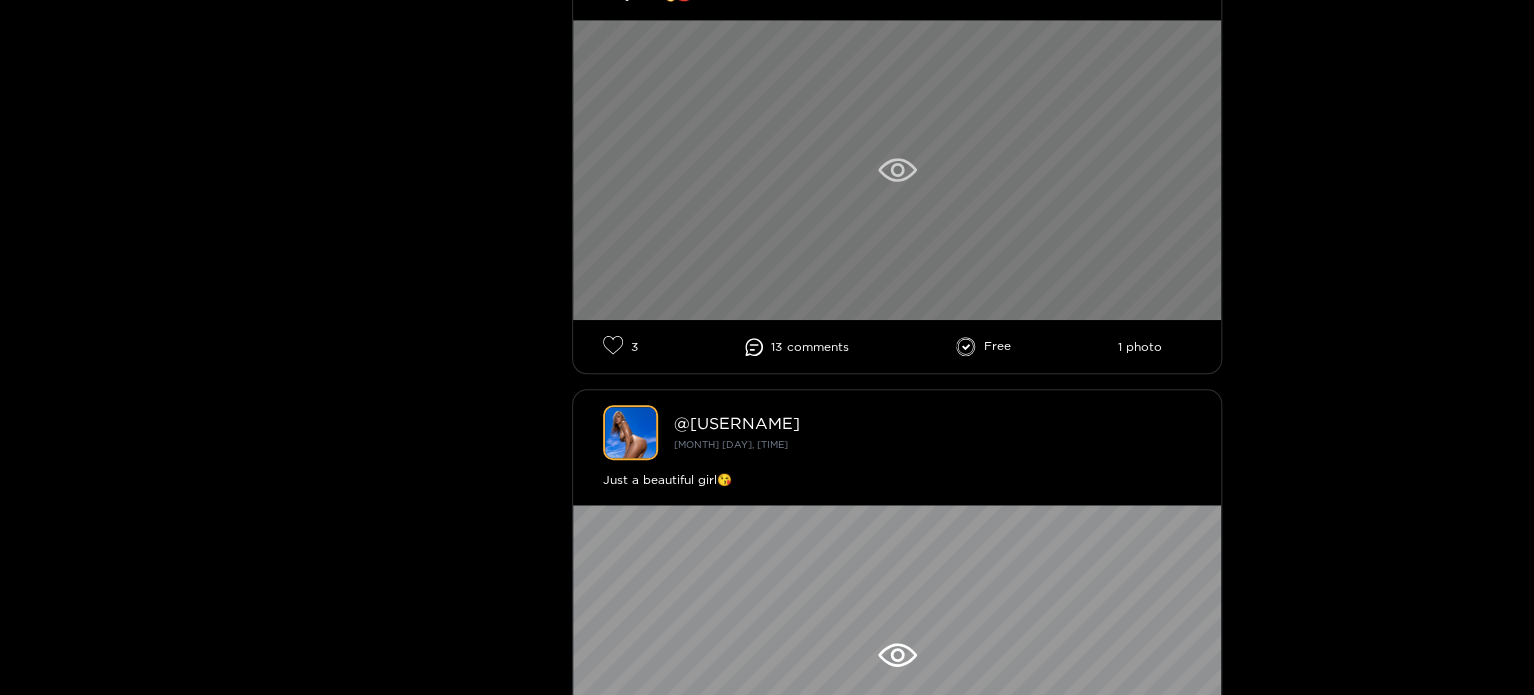 scroll, scrollTop: 0, scrollLeft: 0, axis: both 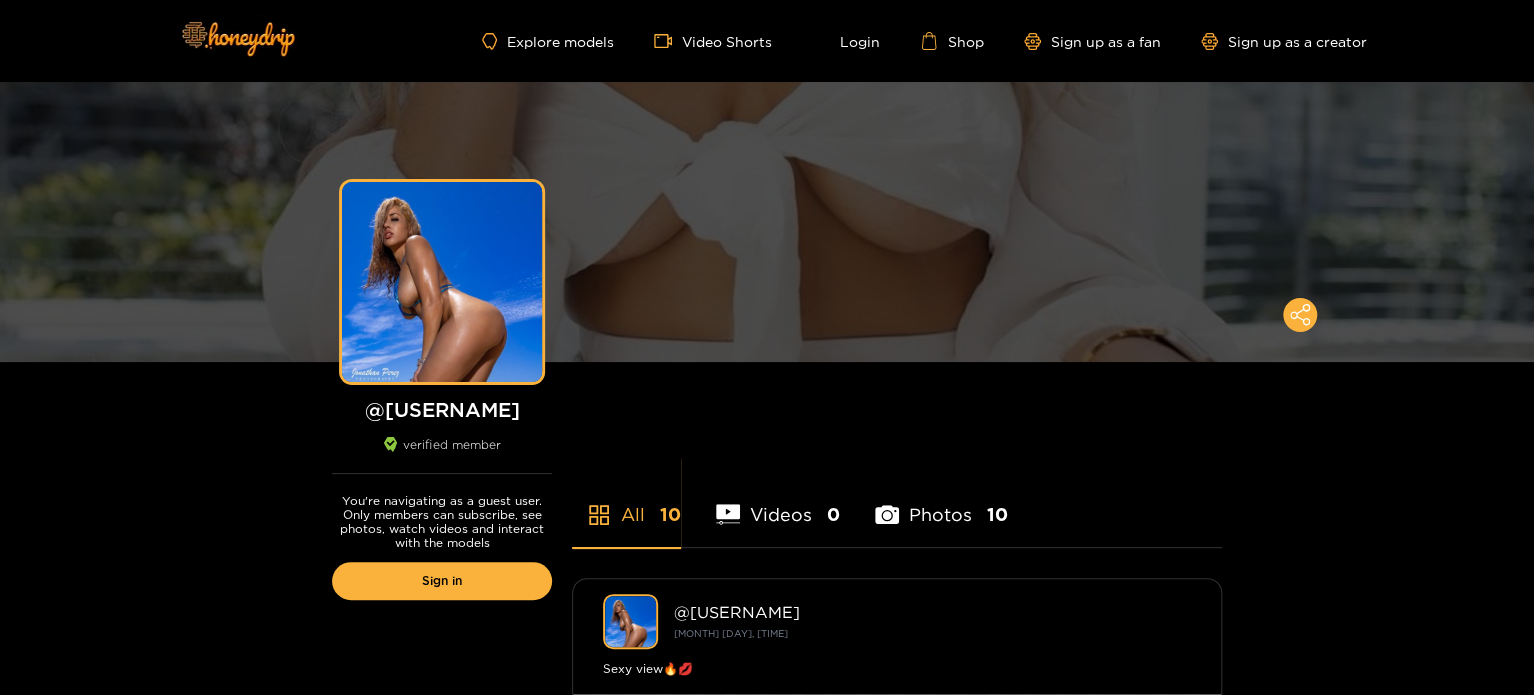 click on "Videos 0" at bounding box center (778, 502) 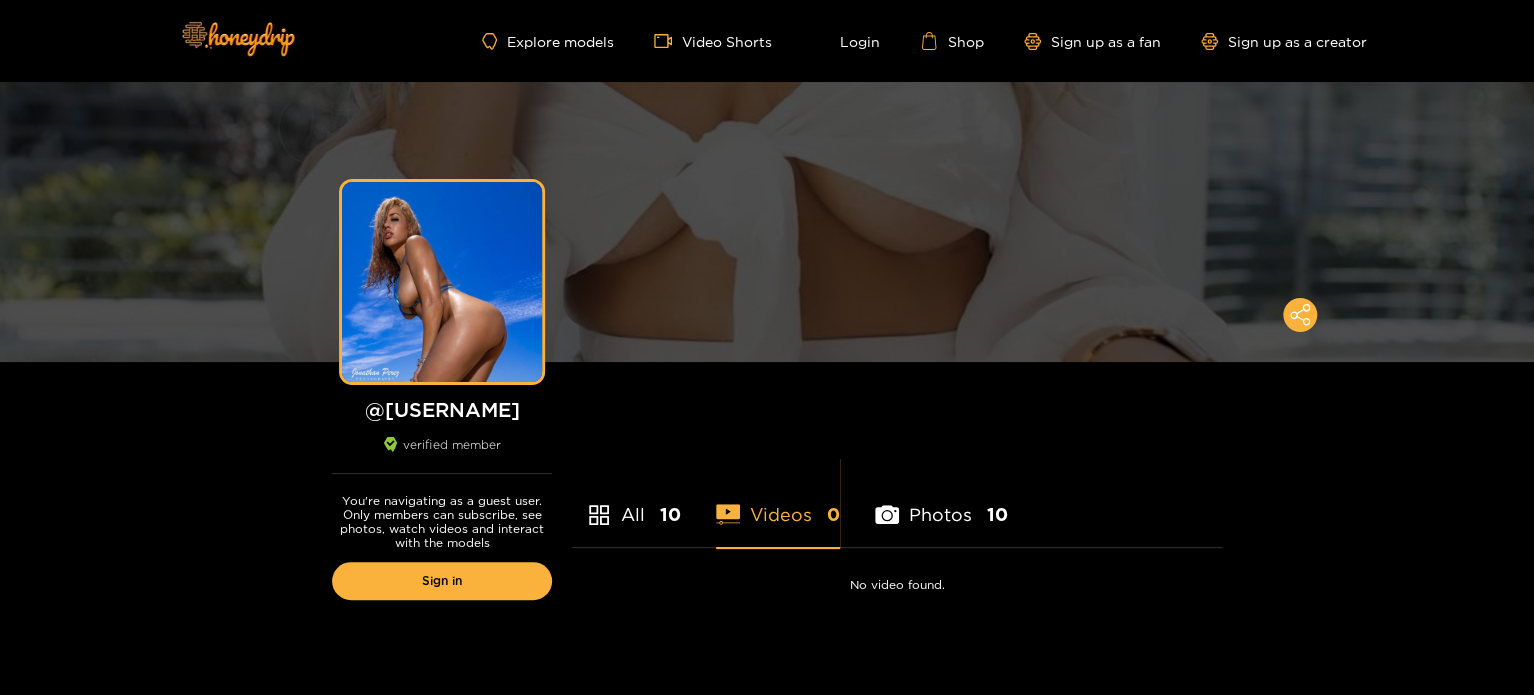 click on "Photos  10" at bounding box center [941, 502] 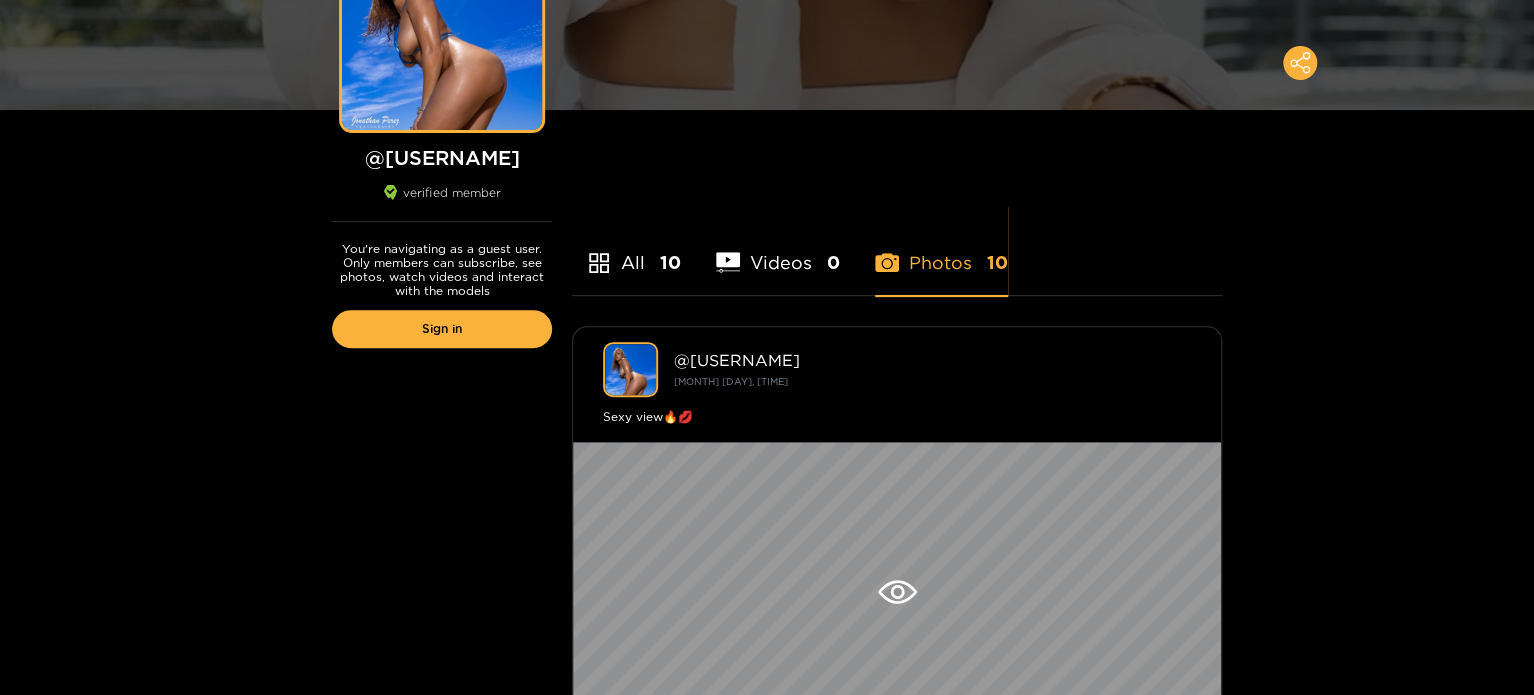 scroll, scrollTop: 400, scrollLeft: 0, axis: vertical 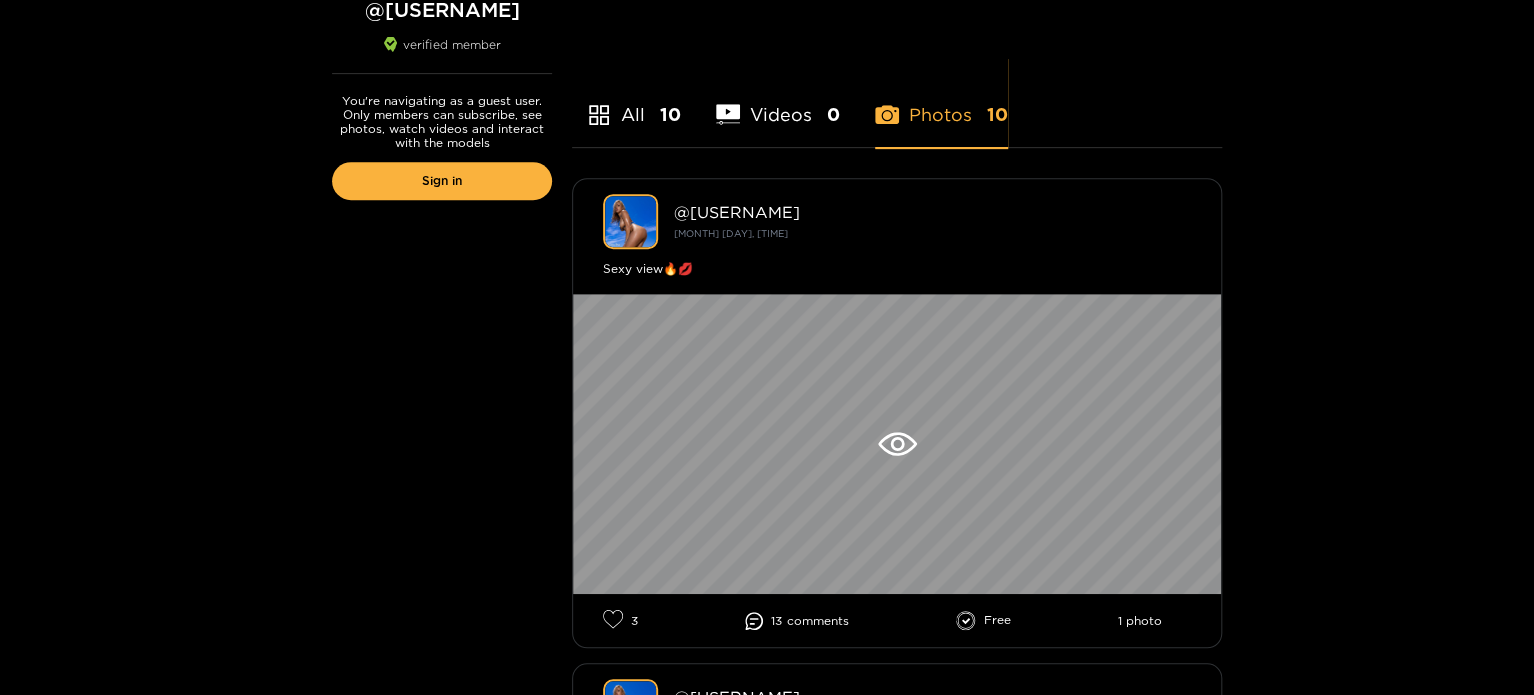 click 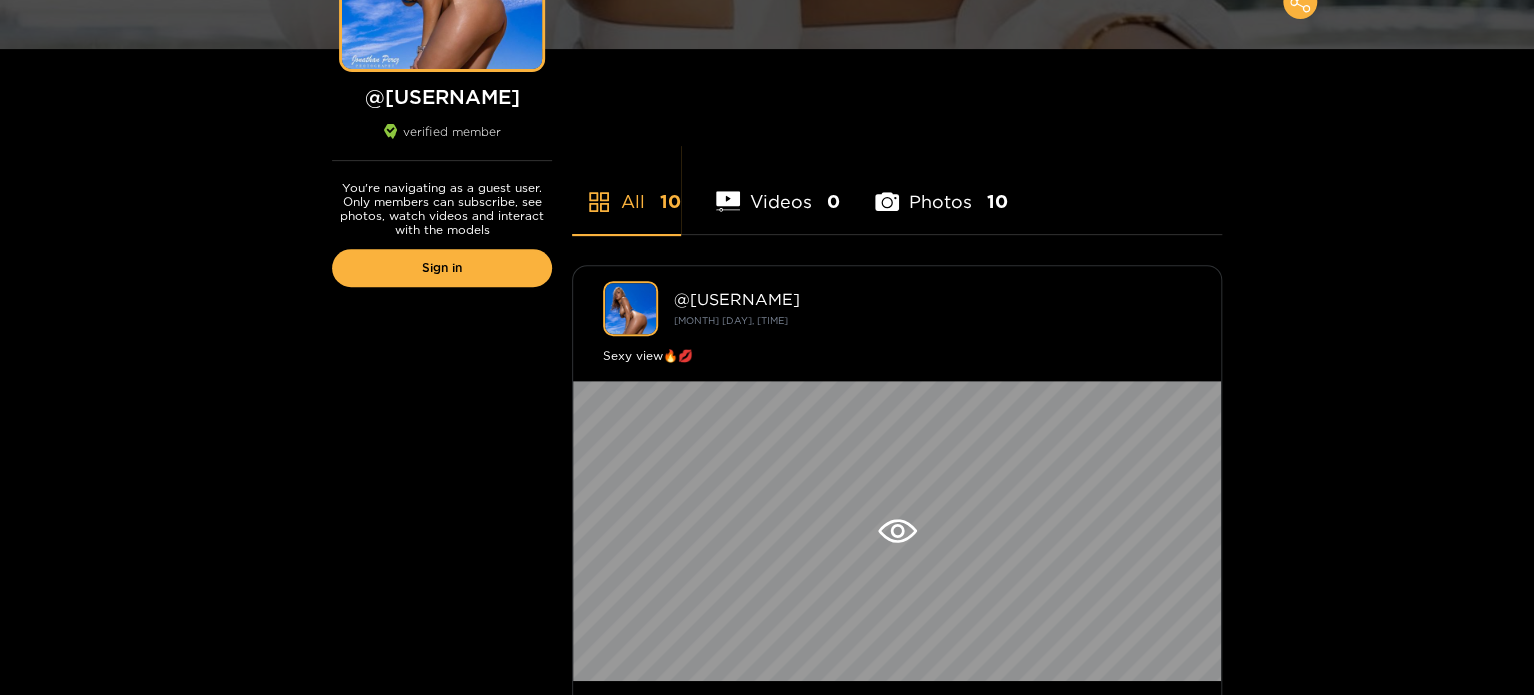 scroll, scrollTop: 400, scrollLeft: 0, axis: vertical 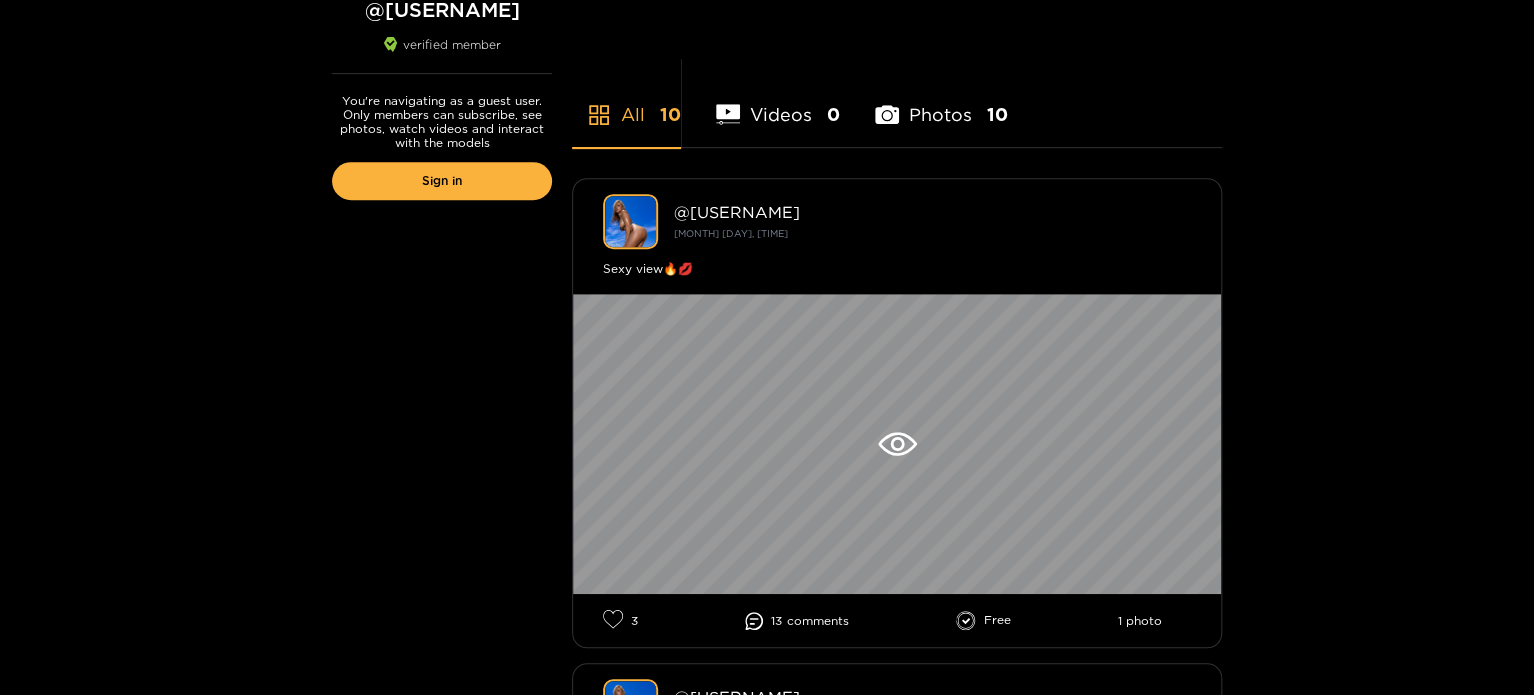 click 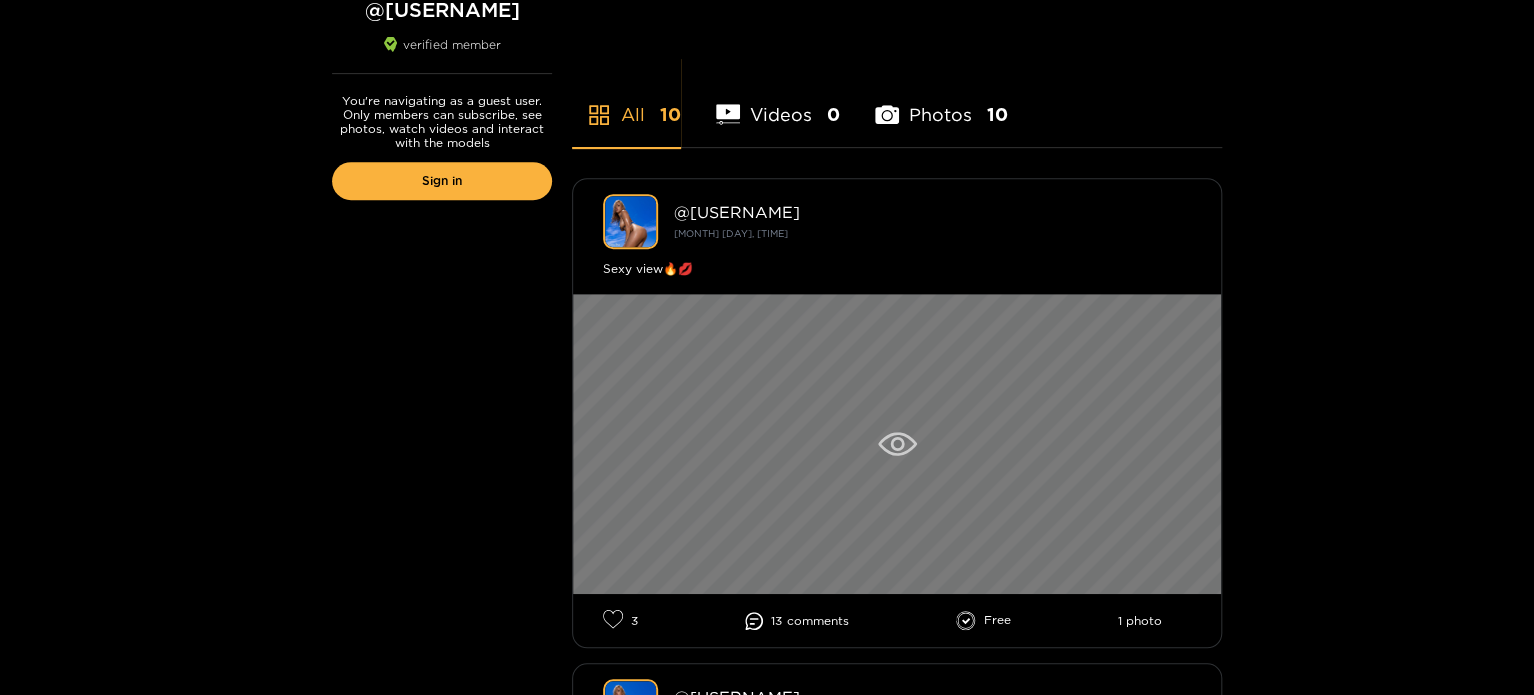click 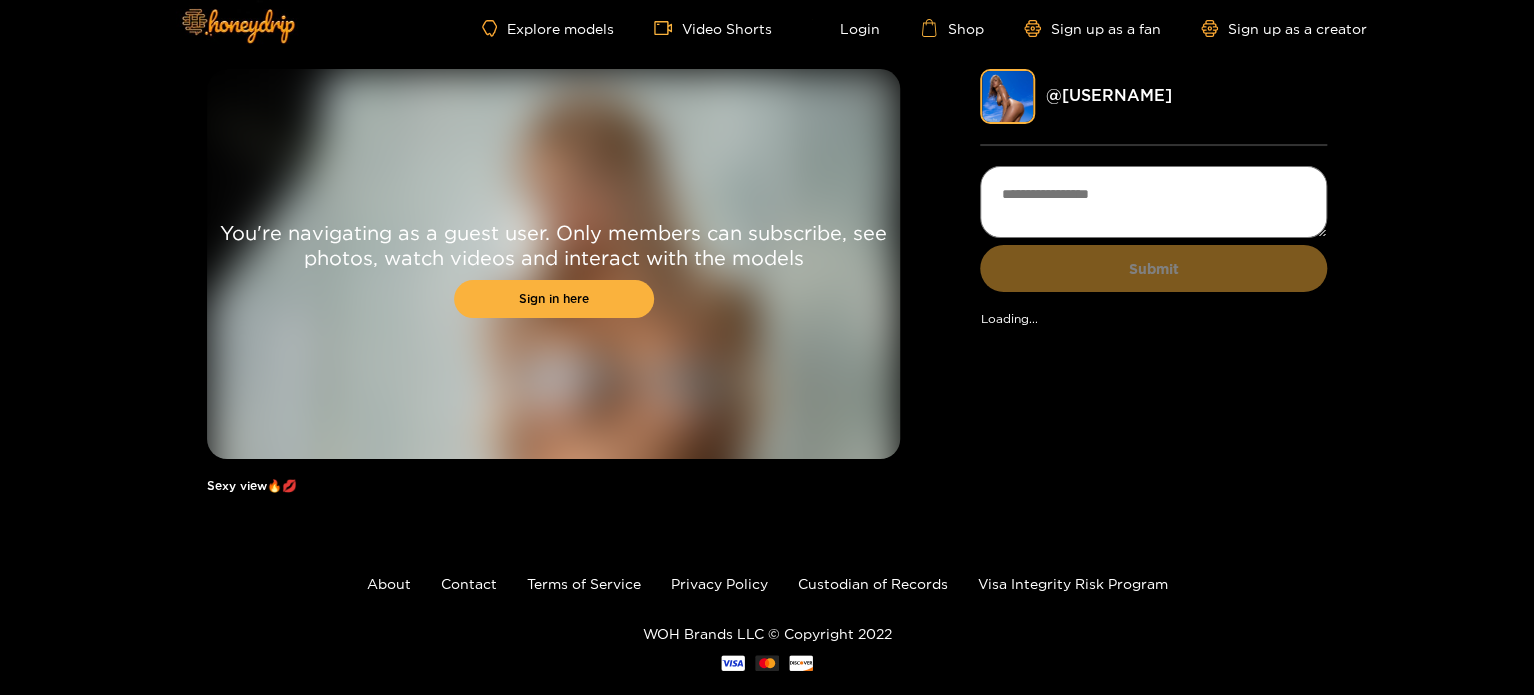 scroll, scrollTop: 0, scrollLeft: 0, axis: both 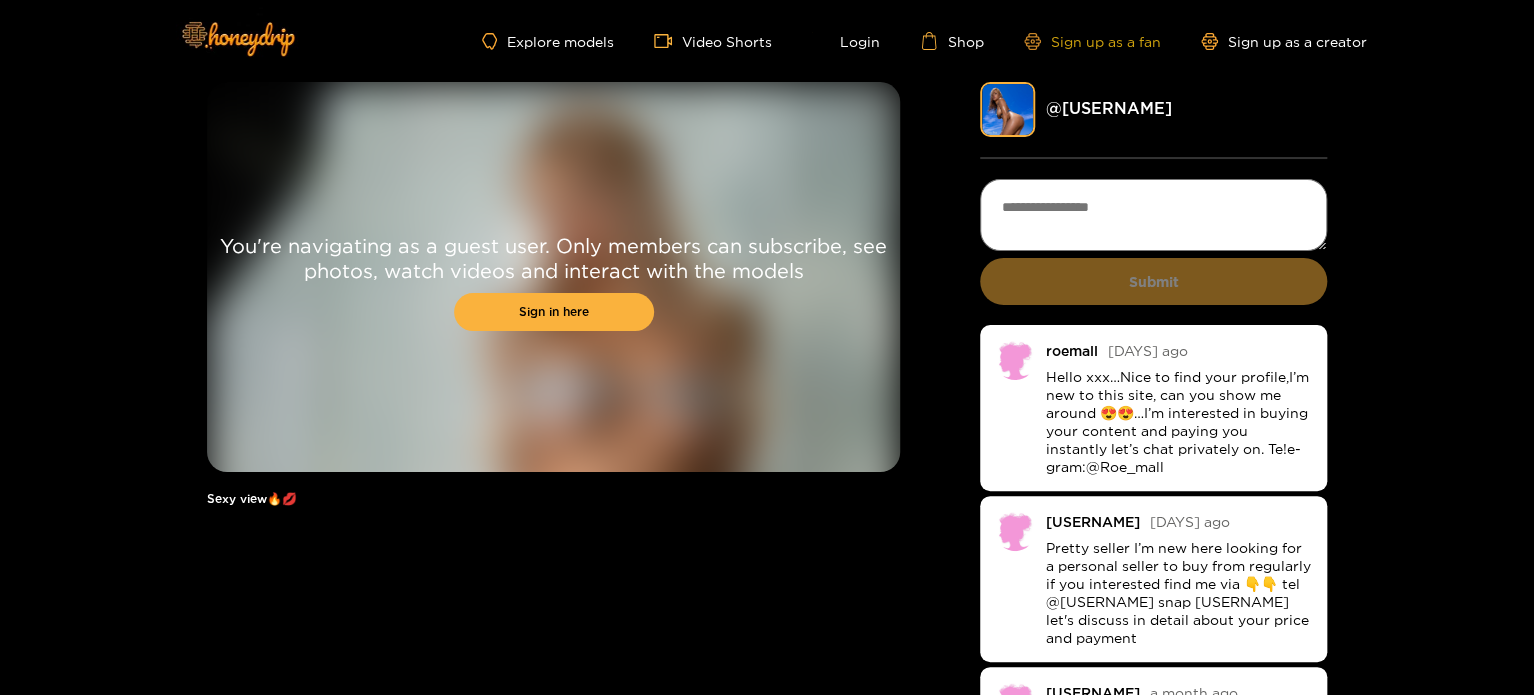 click on "Sign up as a fan" at bounding box center [1092, 41] 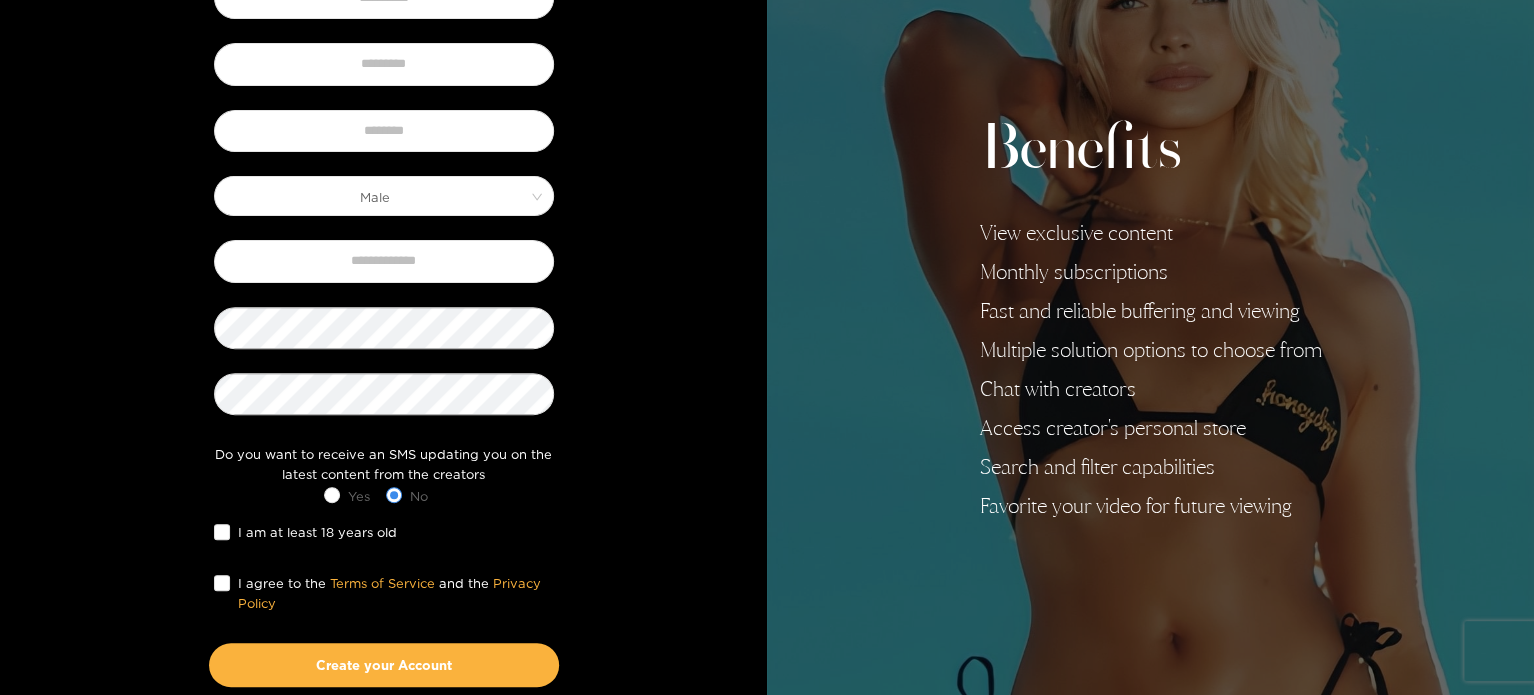 scroll, scrollTop: 200, scrollLeft: 0, axis: vertical 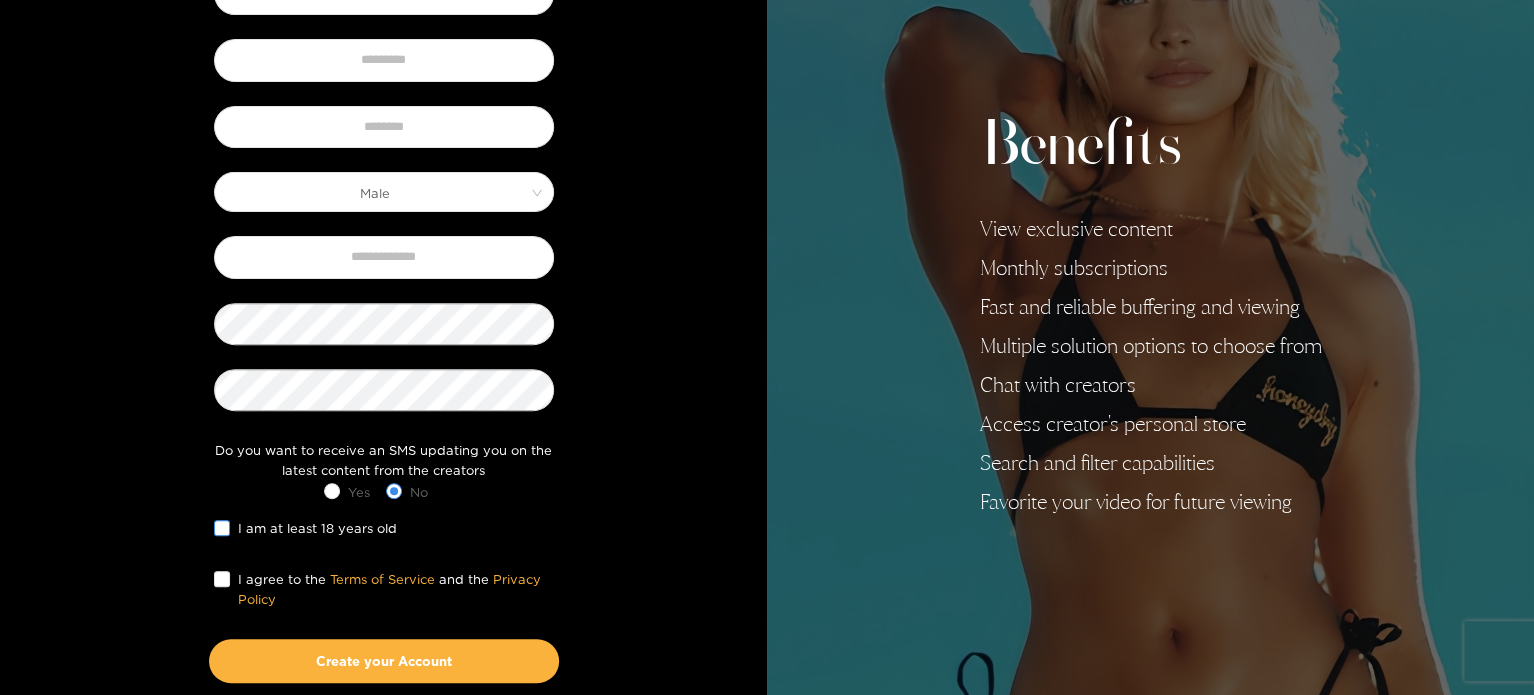 click on "I am at least 18 years old" at bounding box center (317, 528) 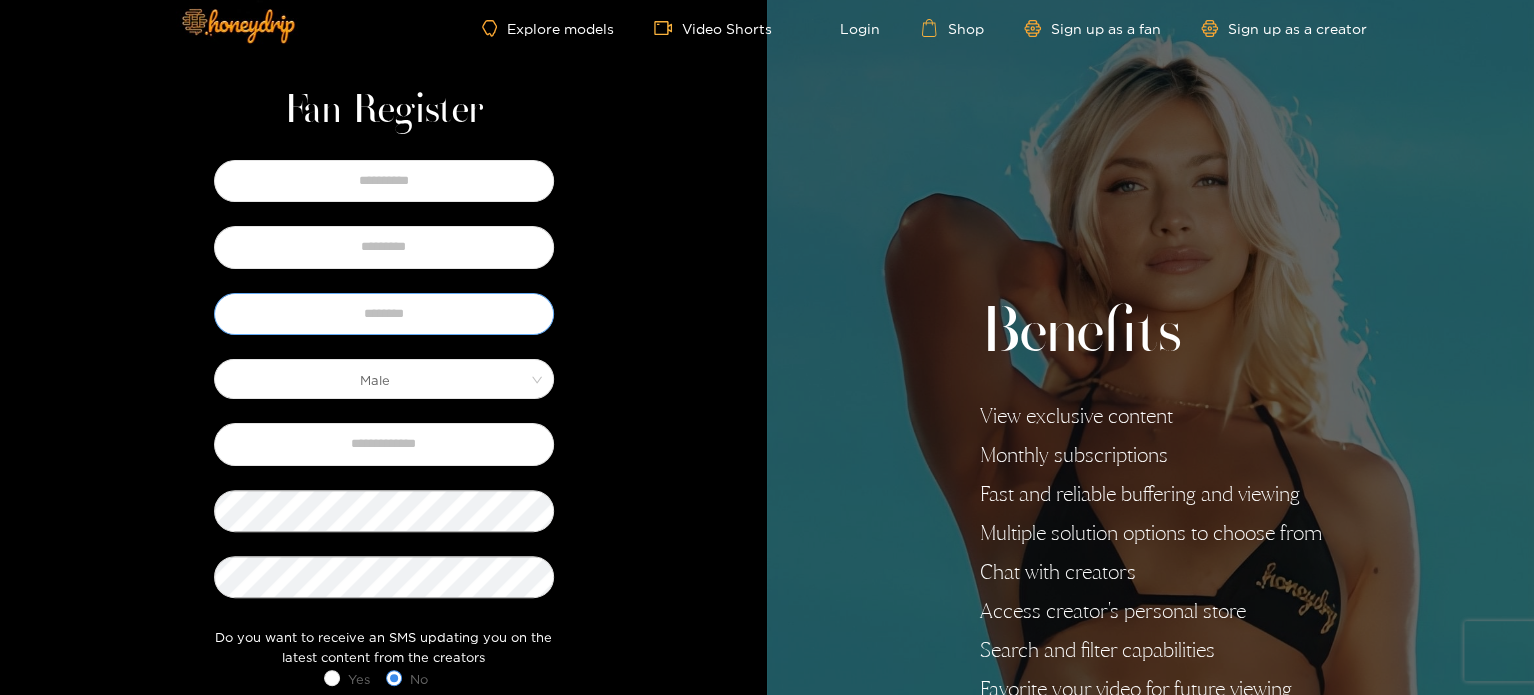 scroll, scrollTop: 0, scrollLeft: 0, axis: both 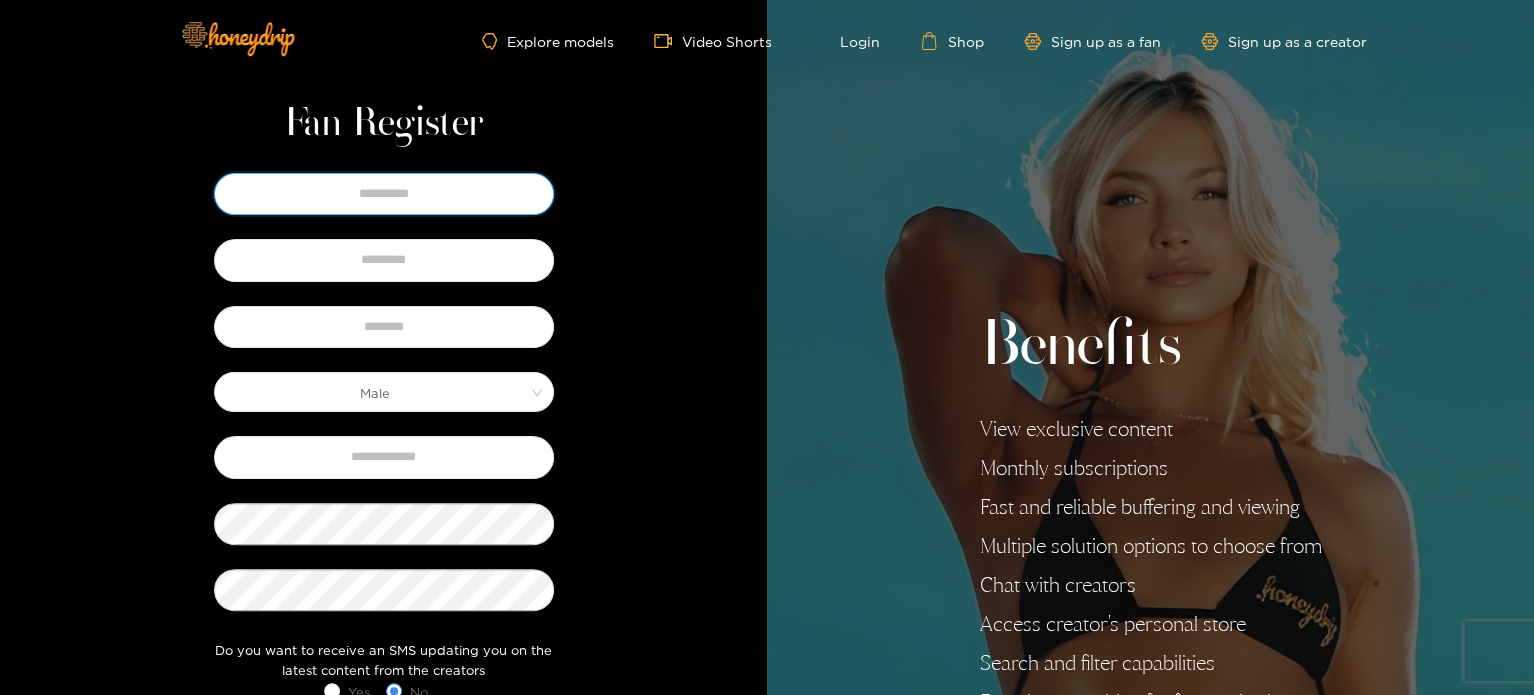 click at bounding box center (384, 194) 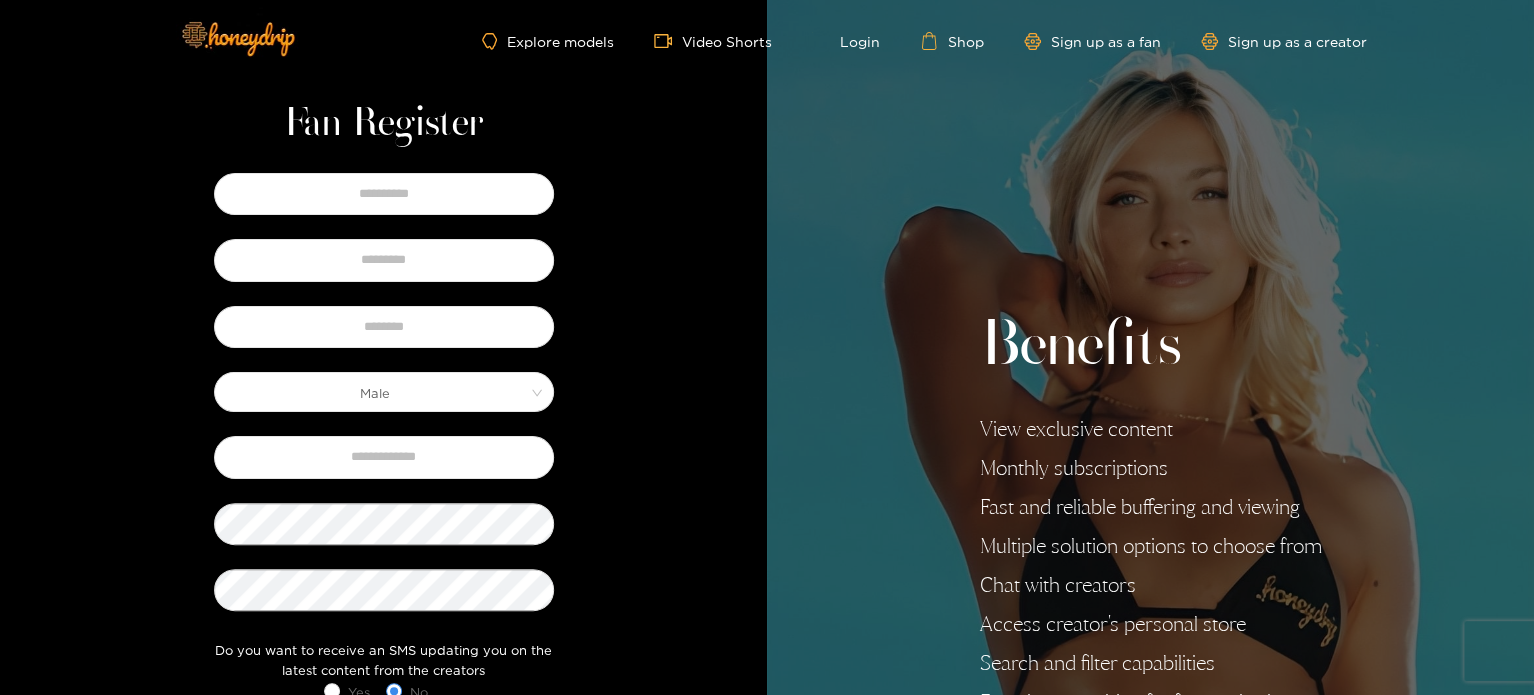 click on "Fan Register Male Do you want to receive an SMS updating you on the latest content from the creators Yes No I am at least 18 years old I agree to the   Terms of Service   and the   Privacy Policy Create your Account Or continue with Sign in with Google Have an account already?  Login here." at bounding box center (383, 518) 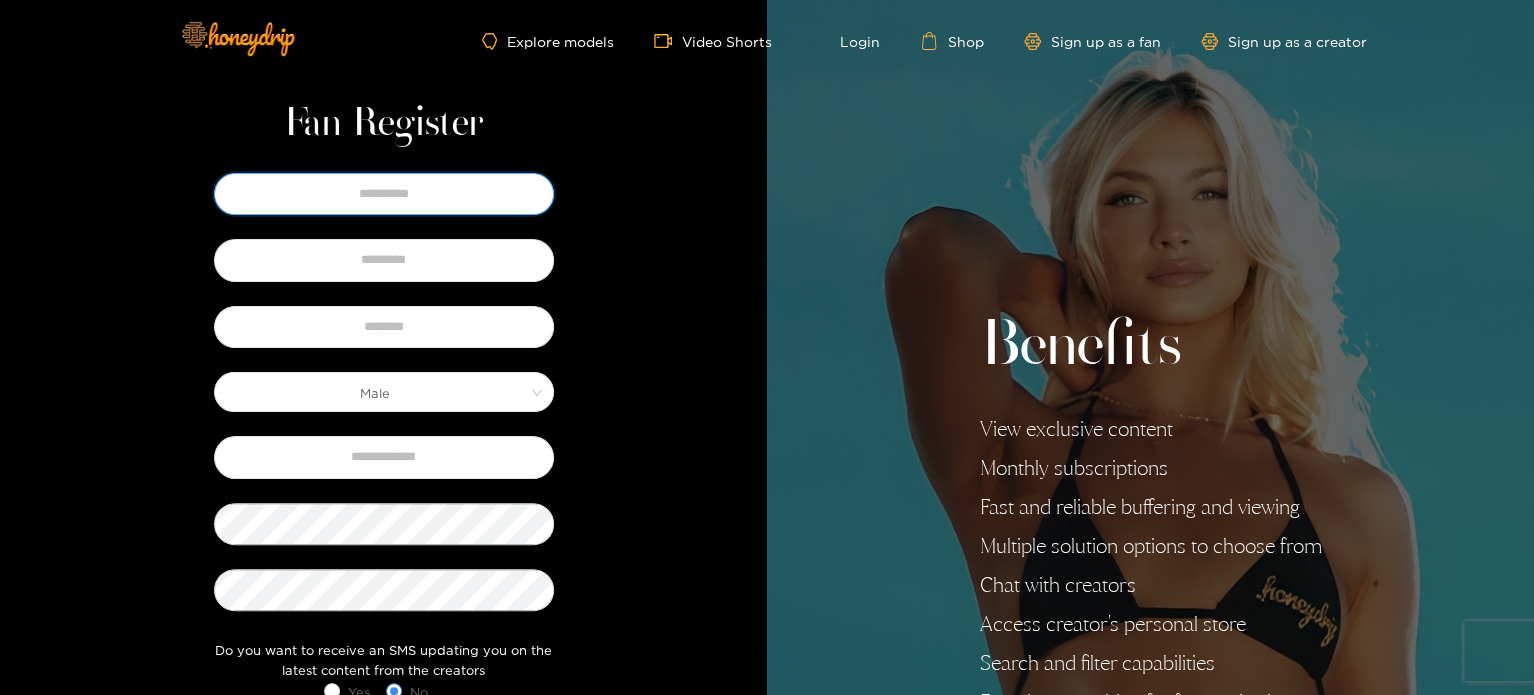 click at bounding box center (384, 194) 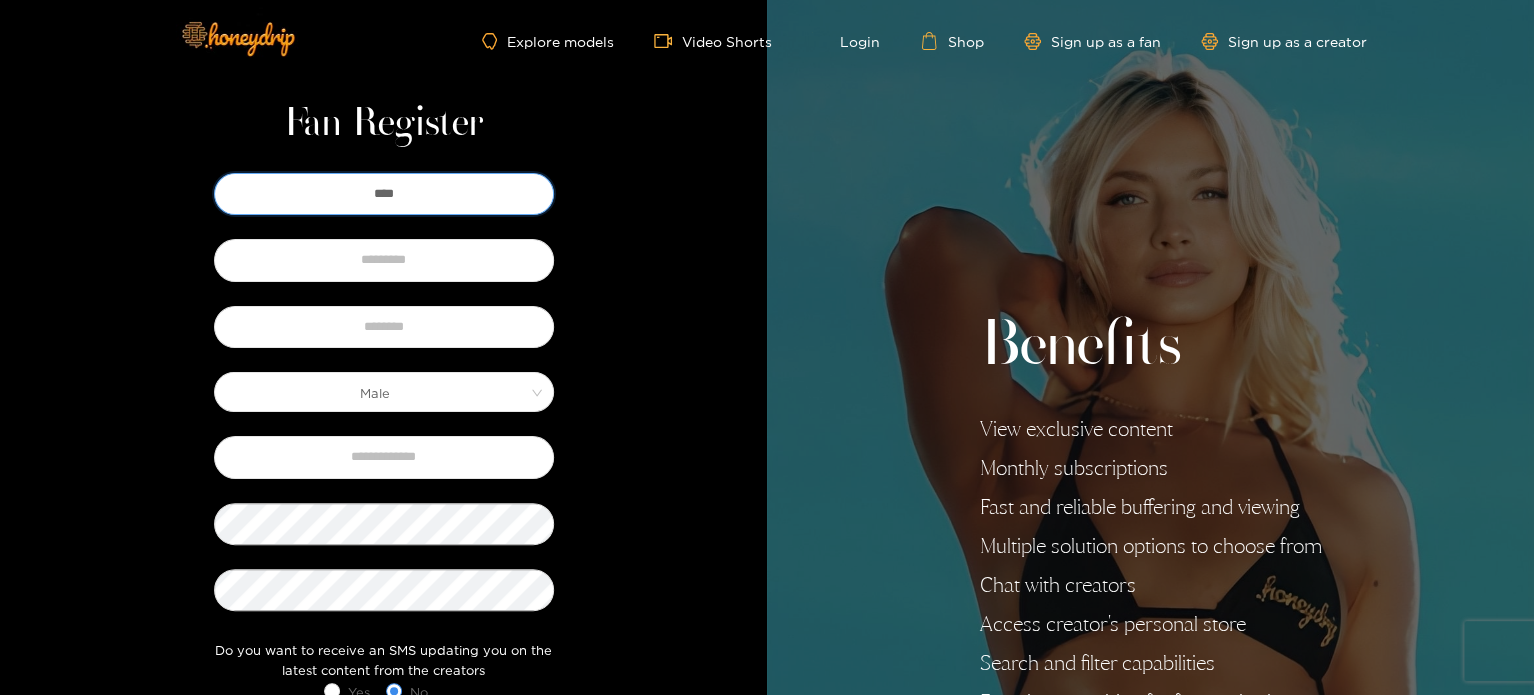 type on "****" 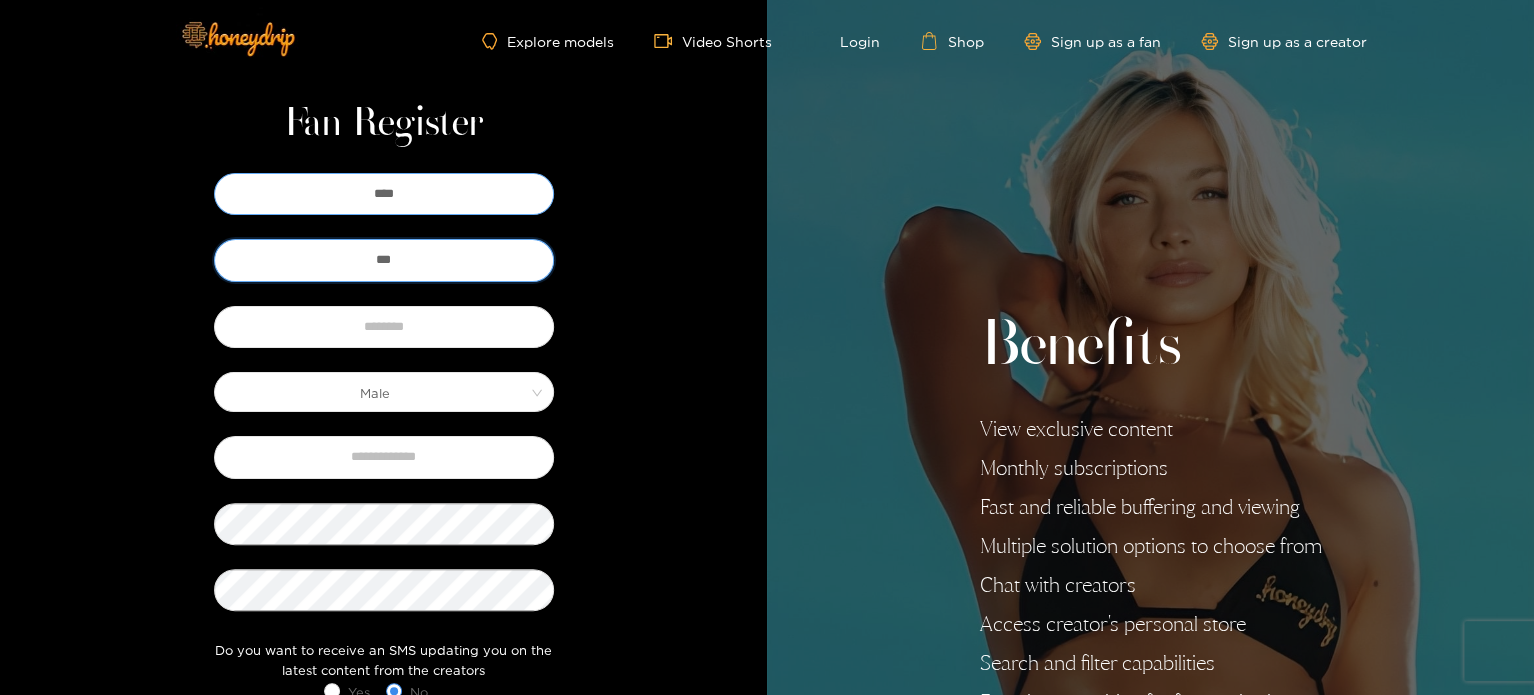 type on "***" 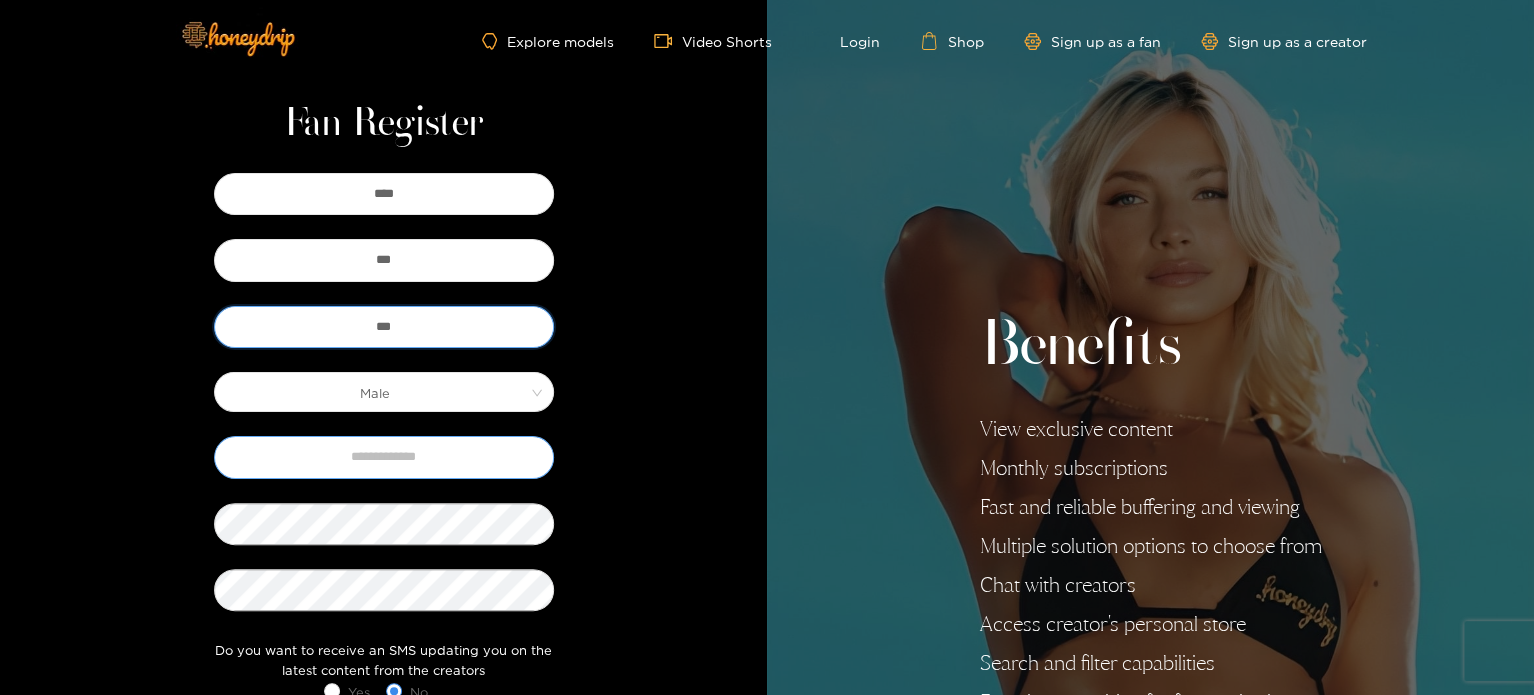 type on "***" 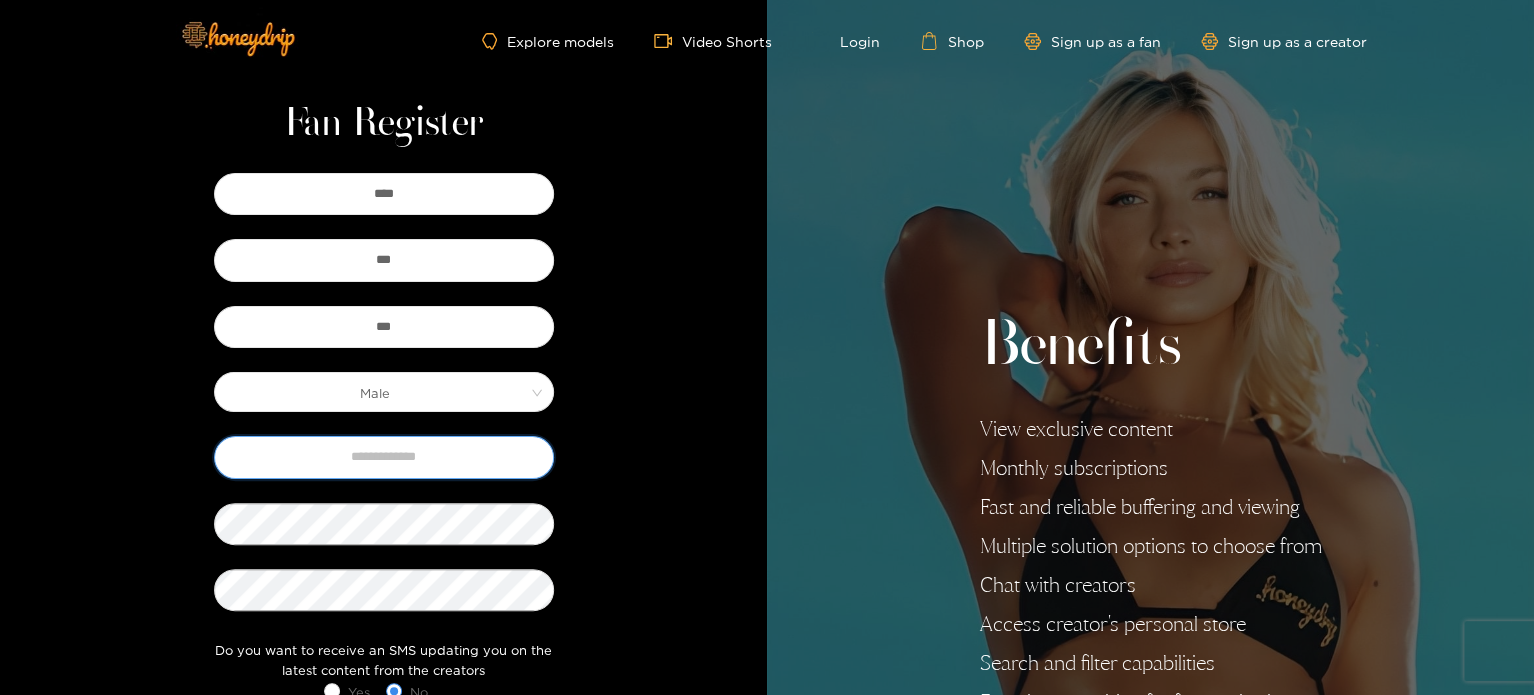 click at bounding box center [384, 457] 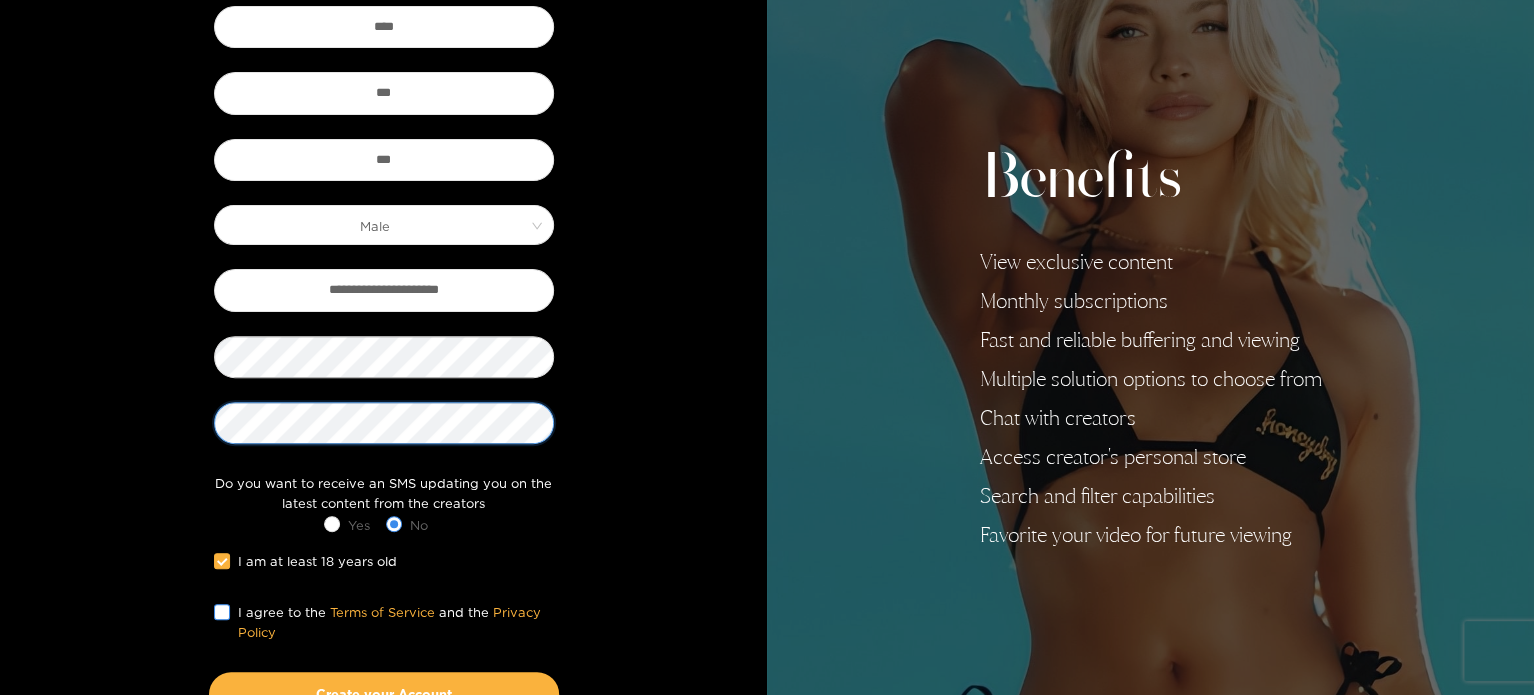 scroll, scrollTop: 200, scrollLeft: 0, axis: vertical 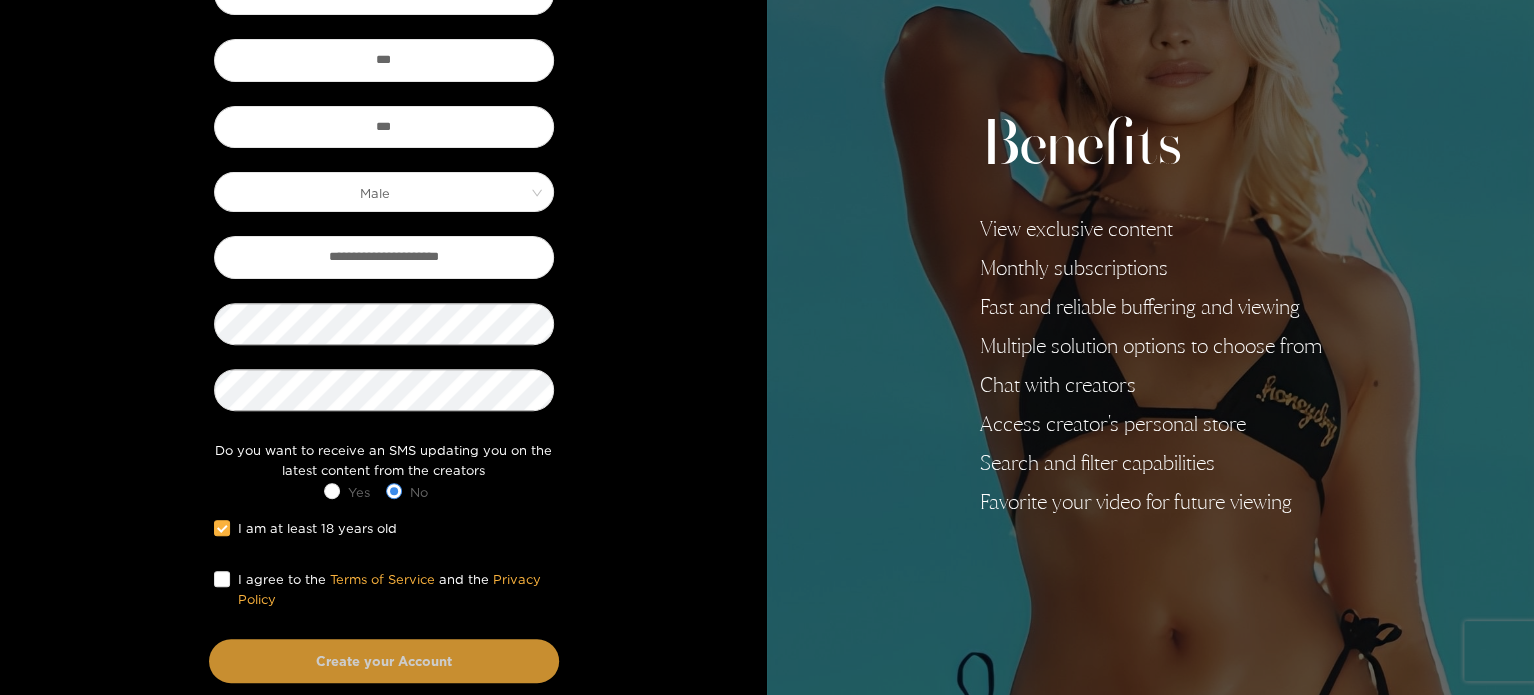 click on "Create your Account" at bounding box center [384, 661] 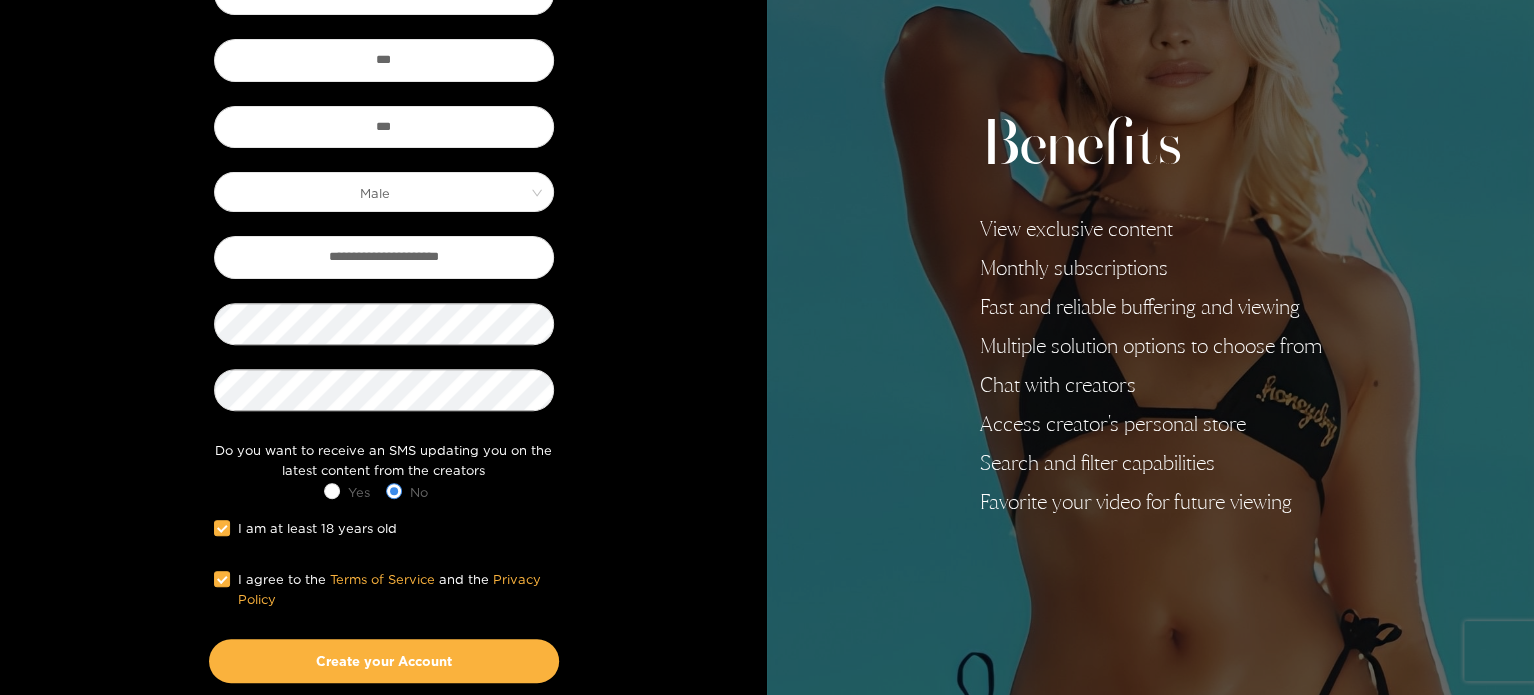 click on "**********" at bounding box center (384, 368) 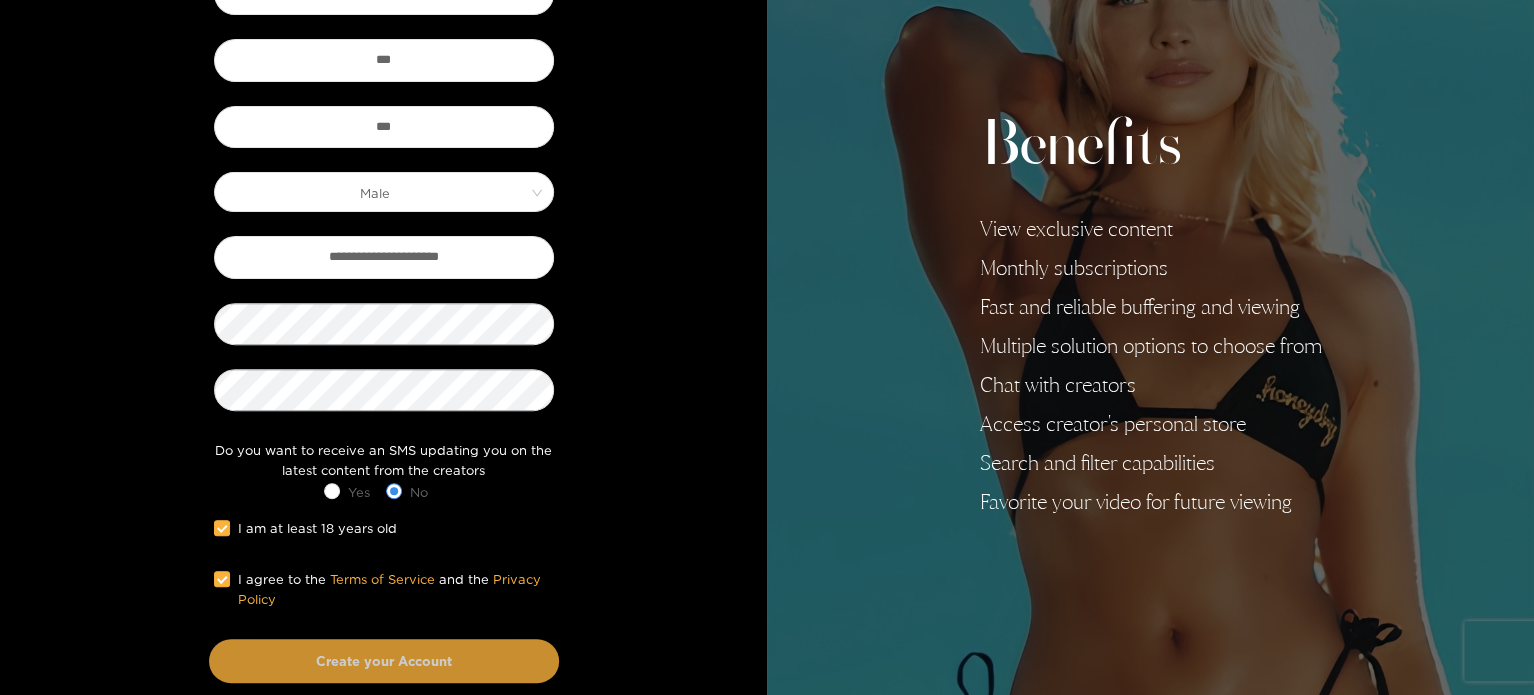 click on "Create your Account" at bounding box center [384, 661] 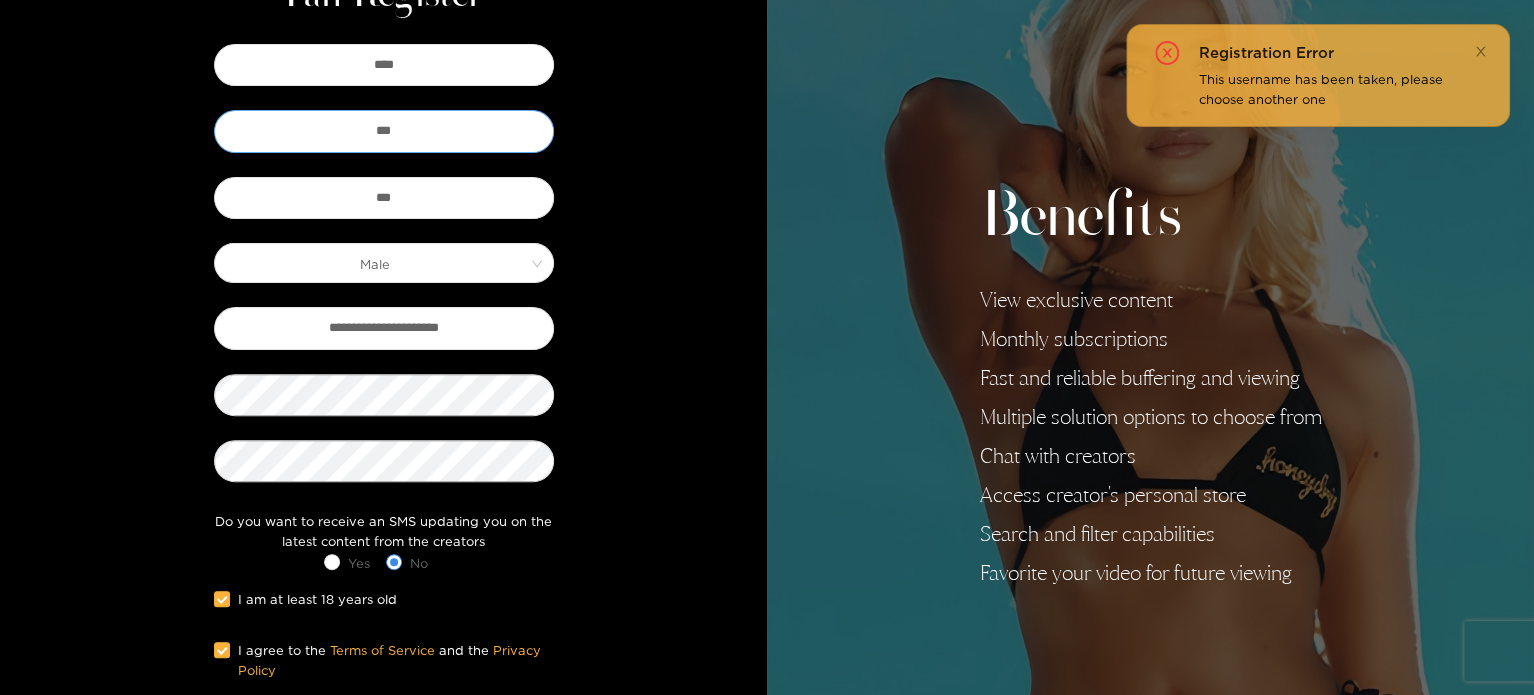 scroll, scrollTop: 100, scrollLeft: 0, axis: vertical 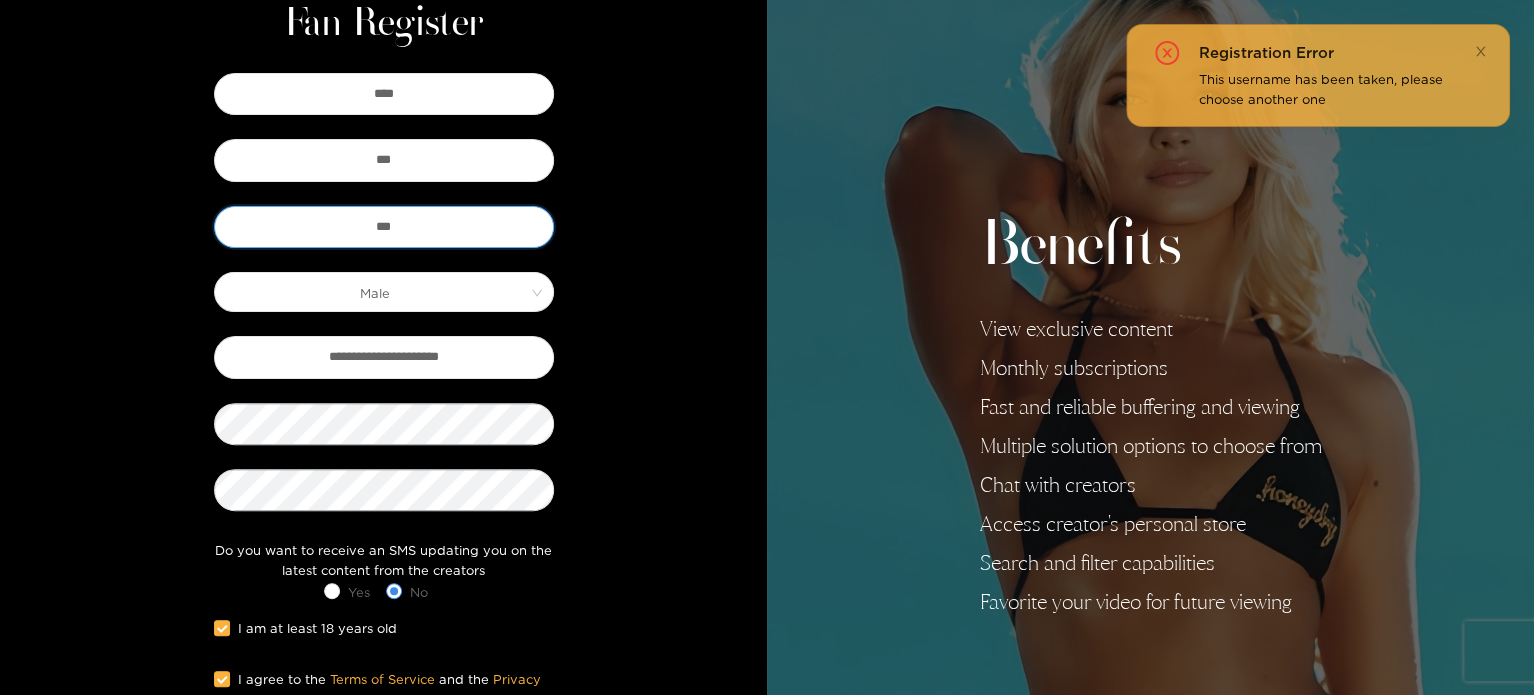 click on "***" at bounding box center (384, 227) 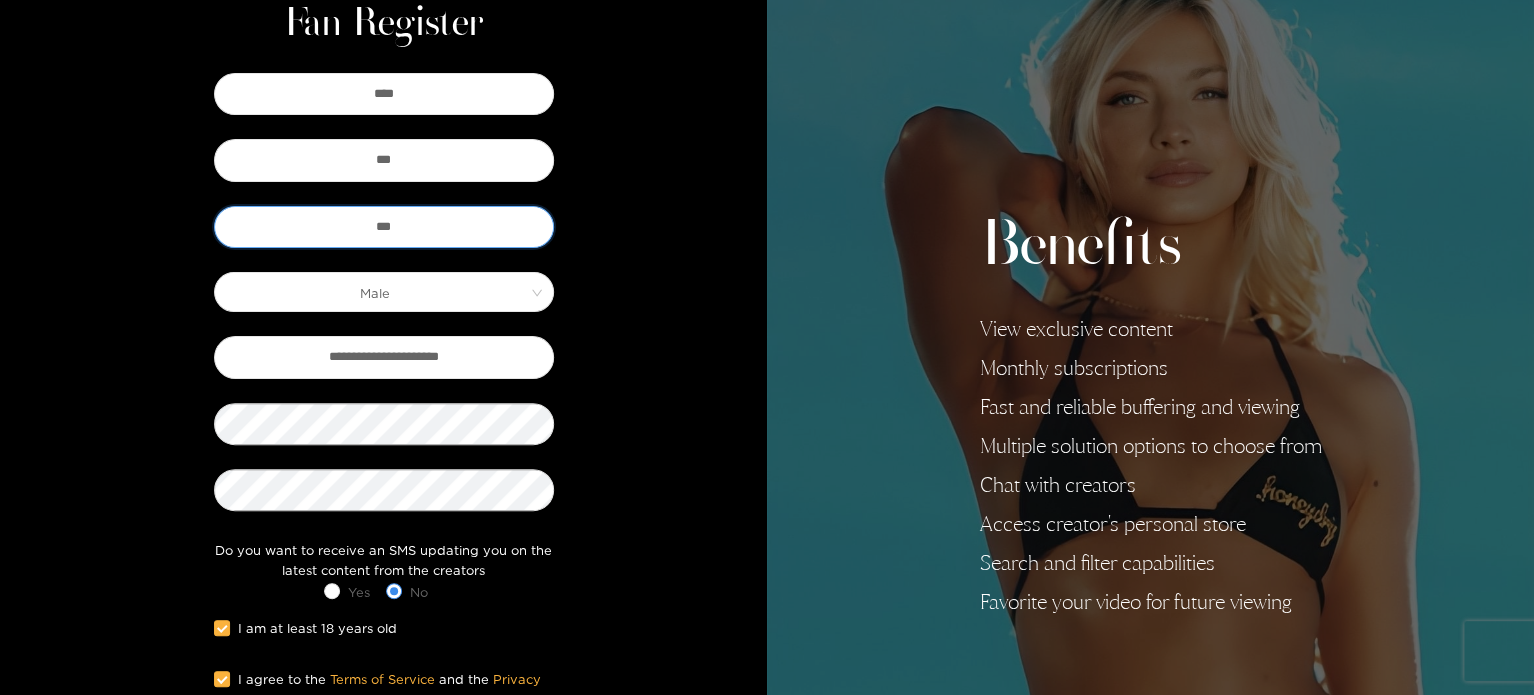 scroll, scrollTop: 200, scrollLeft: 0, axis: vertical 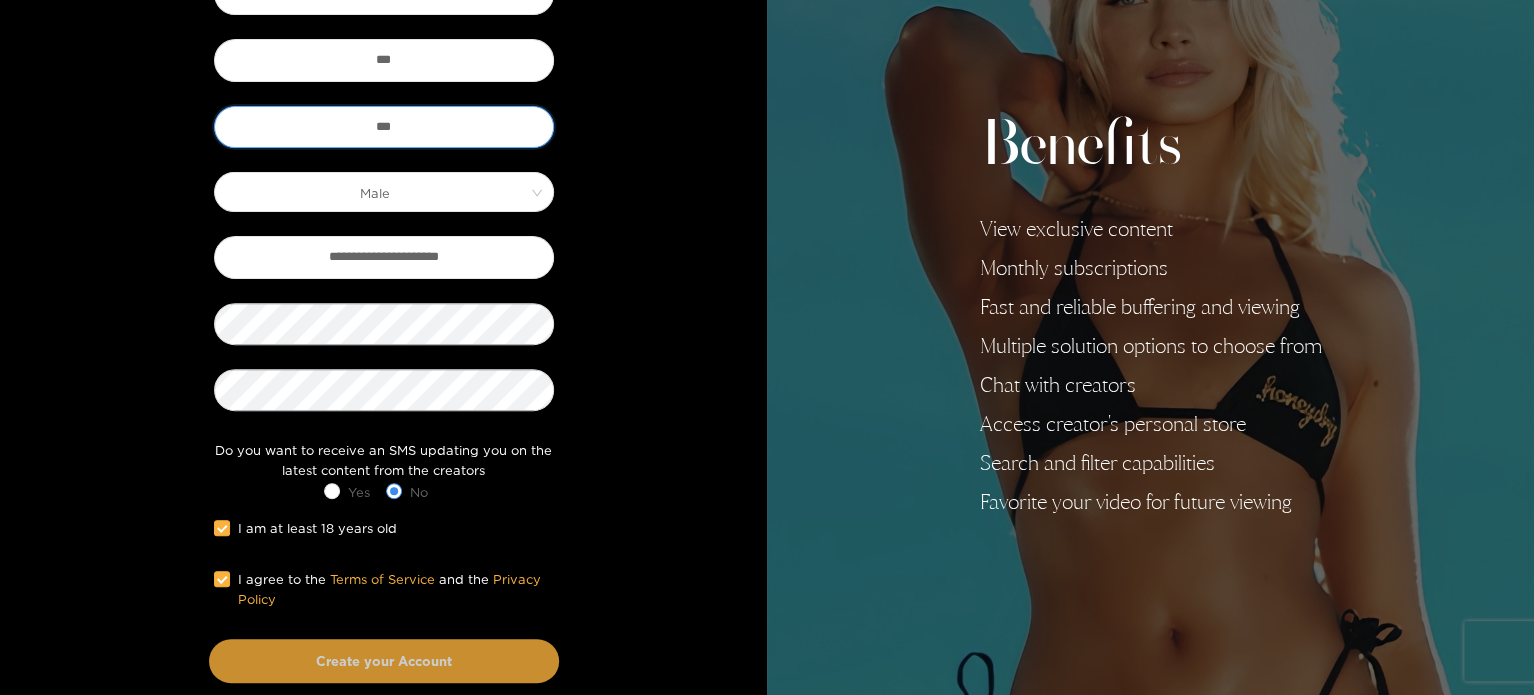 type on "***" 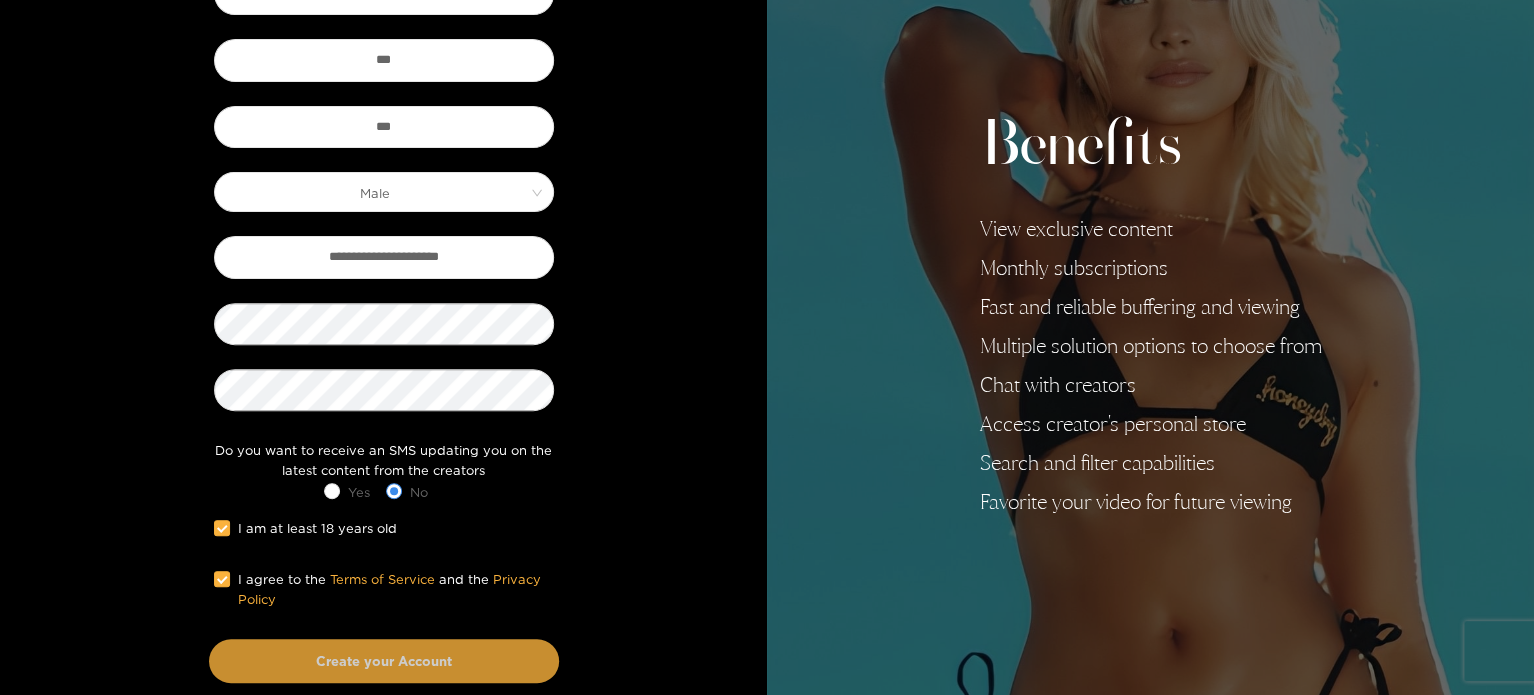 click on "Create your Account" at bounding box center (384, 661) 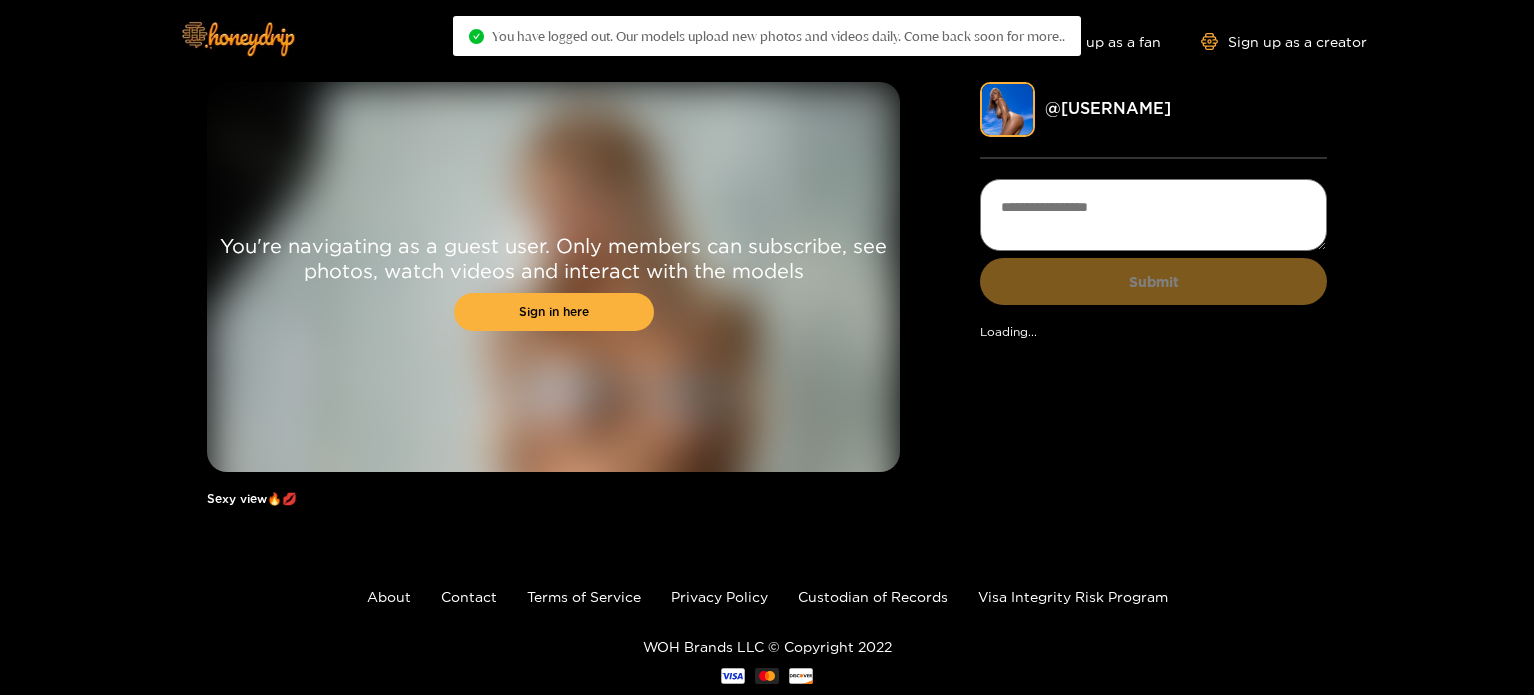 scroll, scrollTop: 0, scrollLeft: 0, axis: both 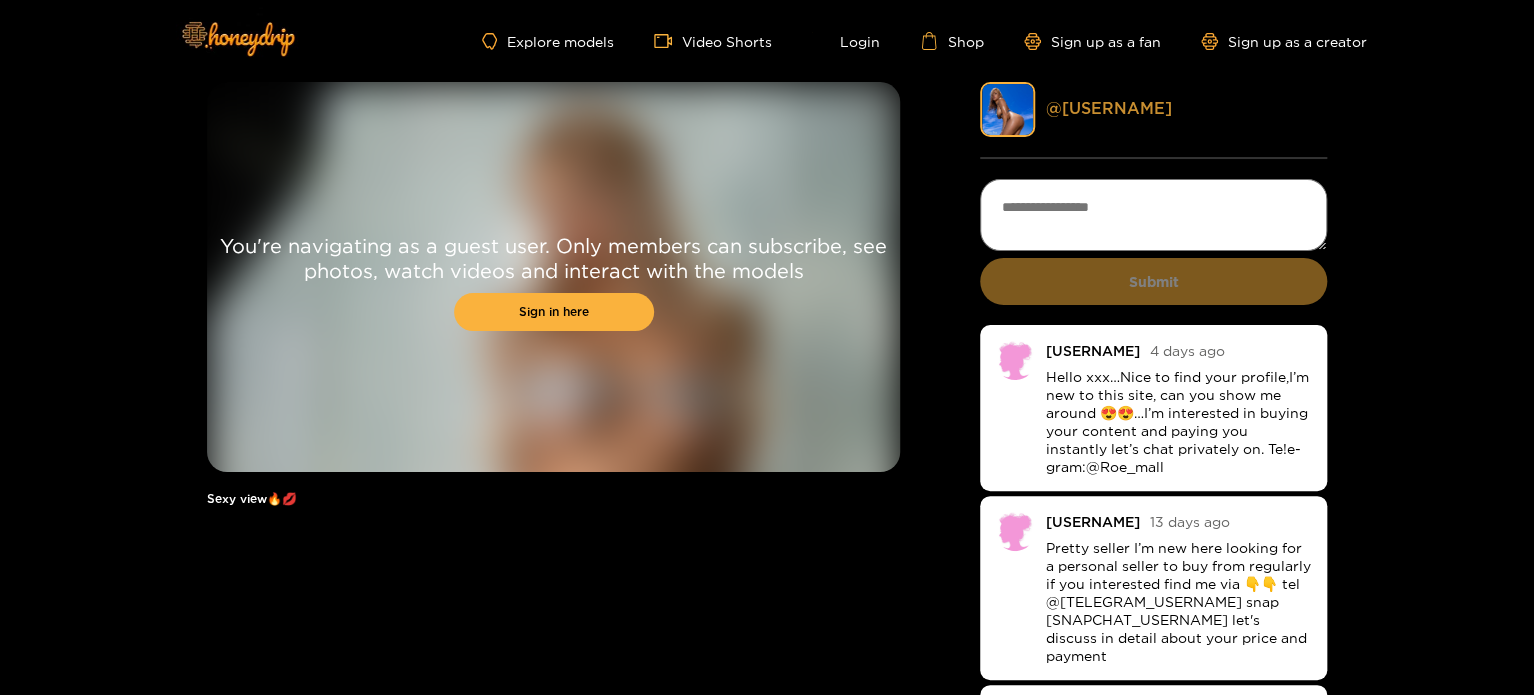 click on "@ [USERNAME]" at bounding box center [1108, 108] 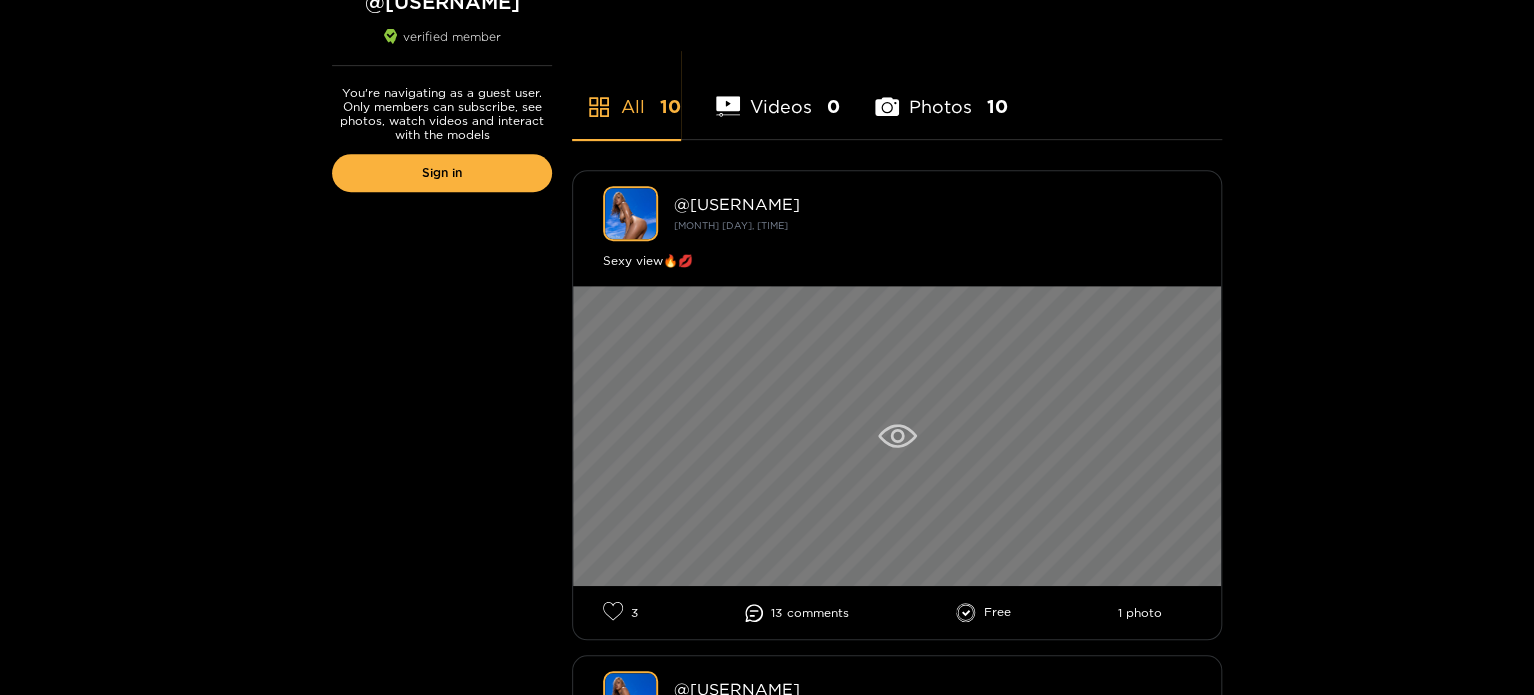 scroll, scrollTop: 600, scrollLeft: 0, axis: vertical 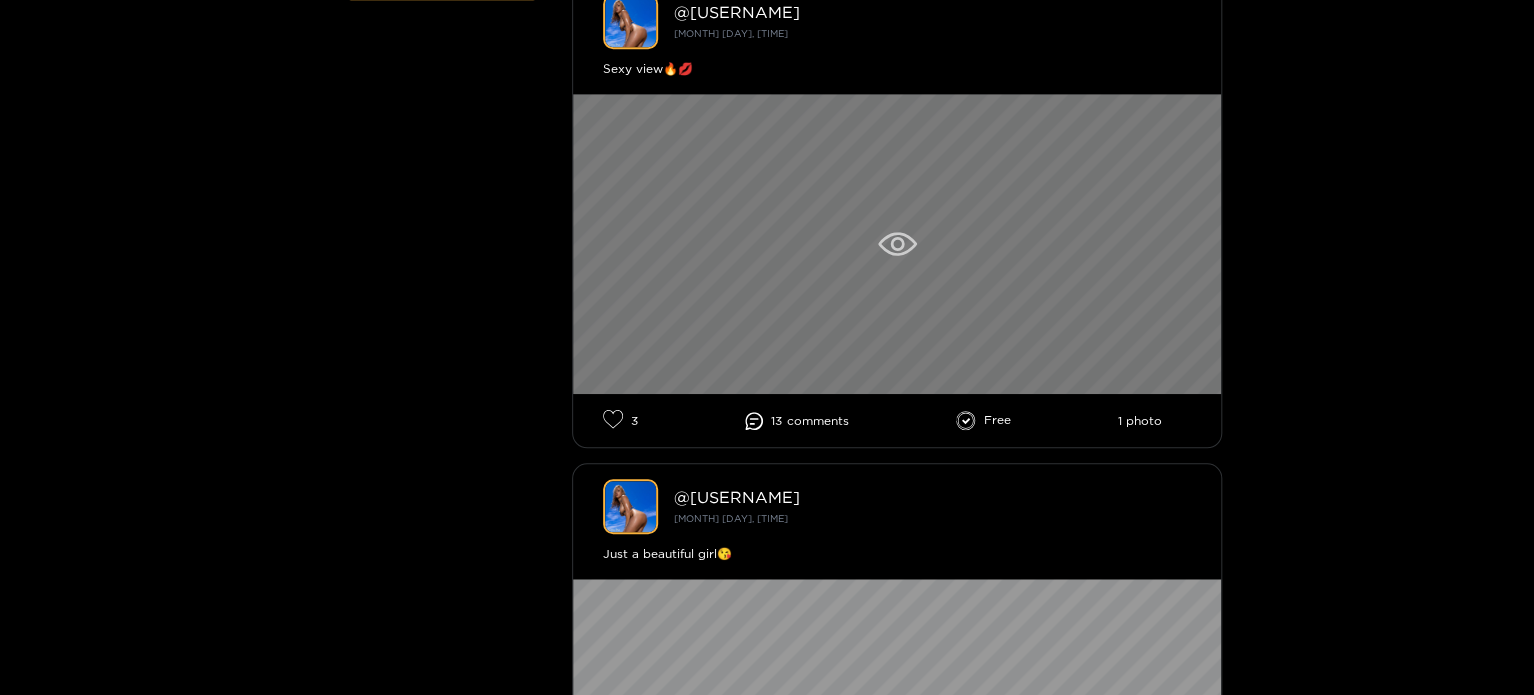 click 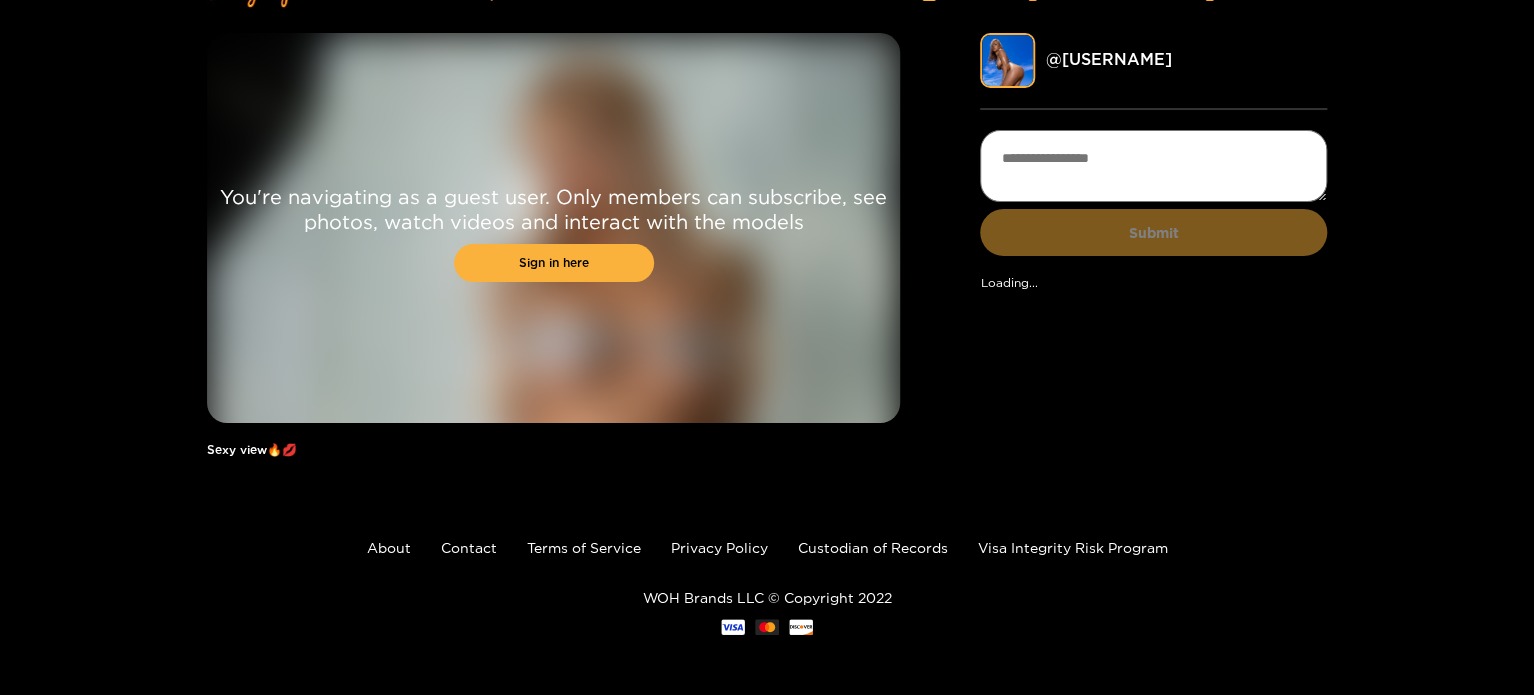 scroll, scrollTop: 0, scrollLeft: 0, axis: both 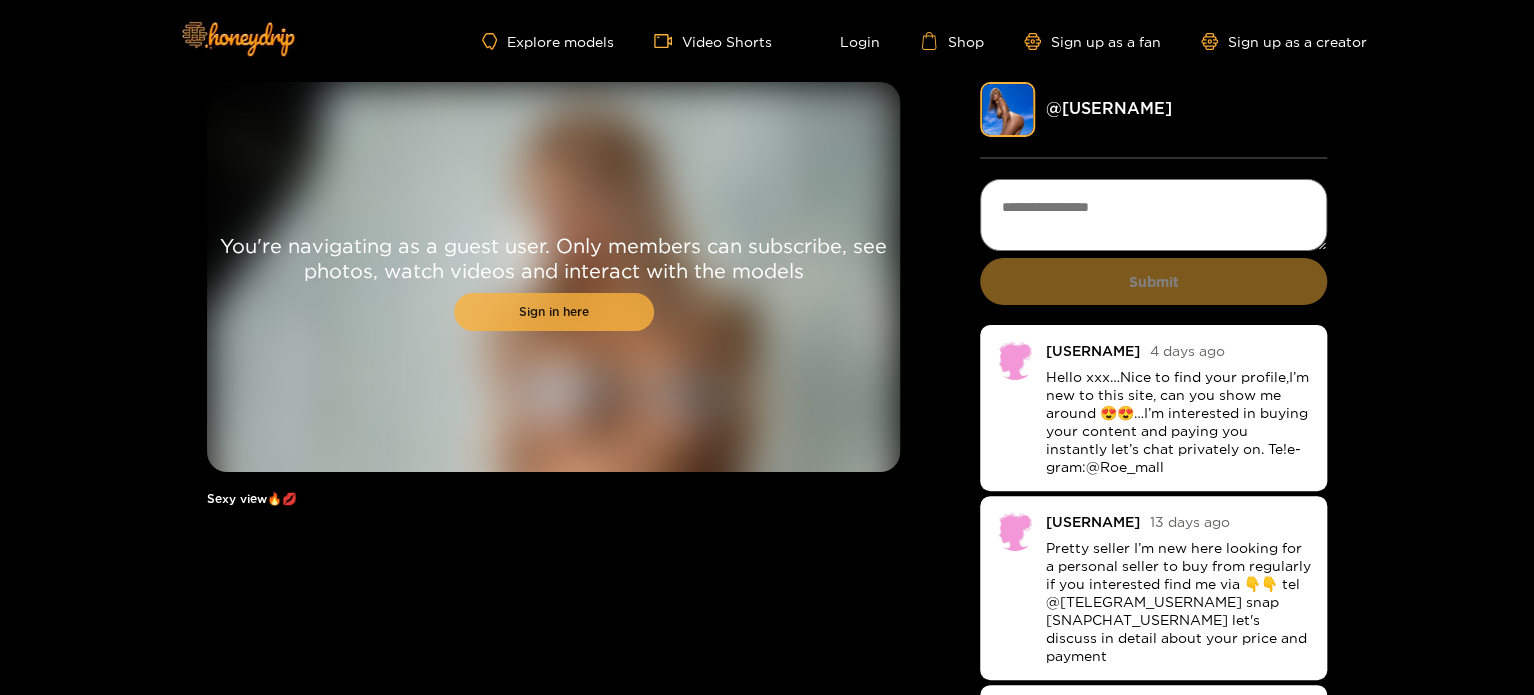click on "Sign in here" at bounding box center [554, 312] 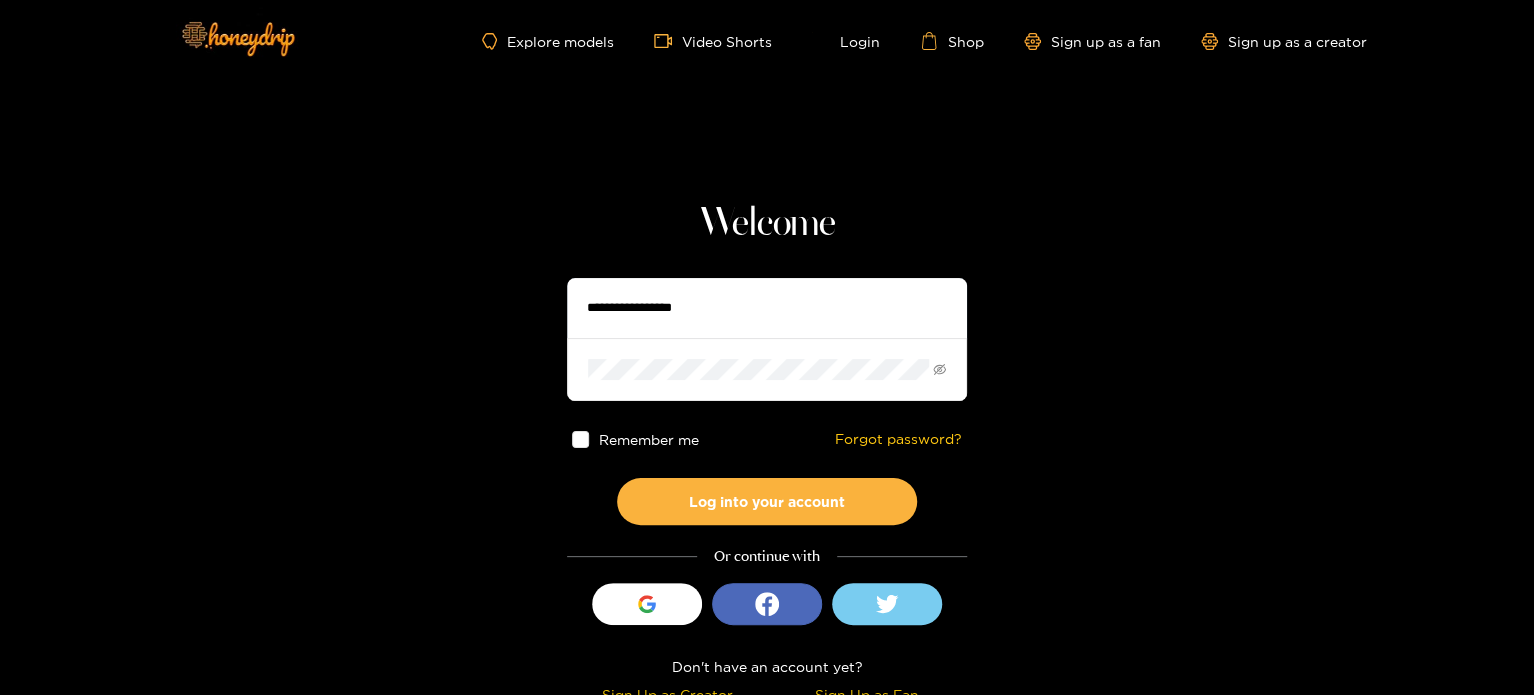 type on "***" 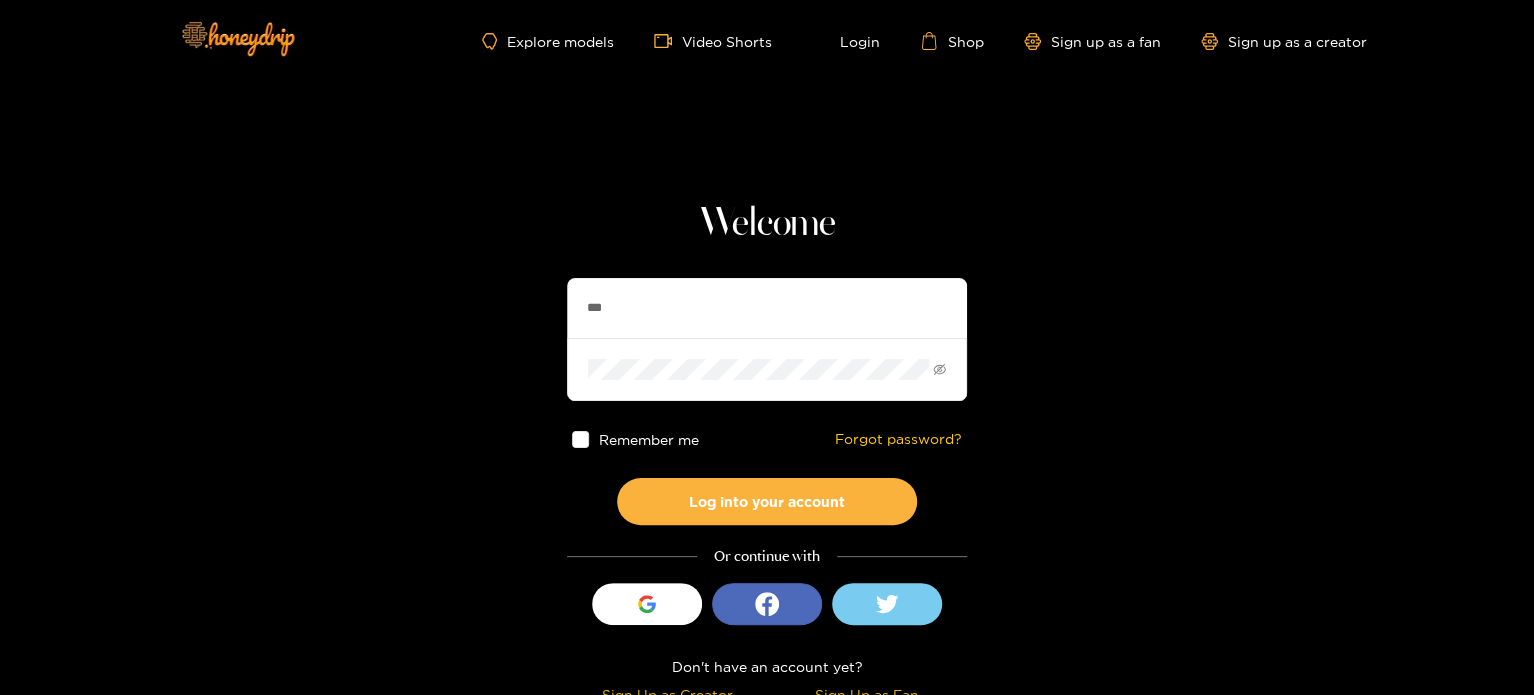 click on "Remember me" at bounding box center [649, 439] 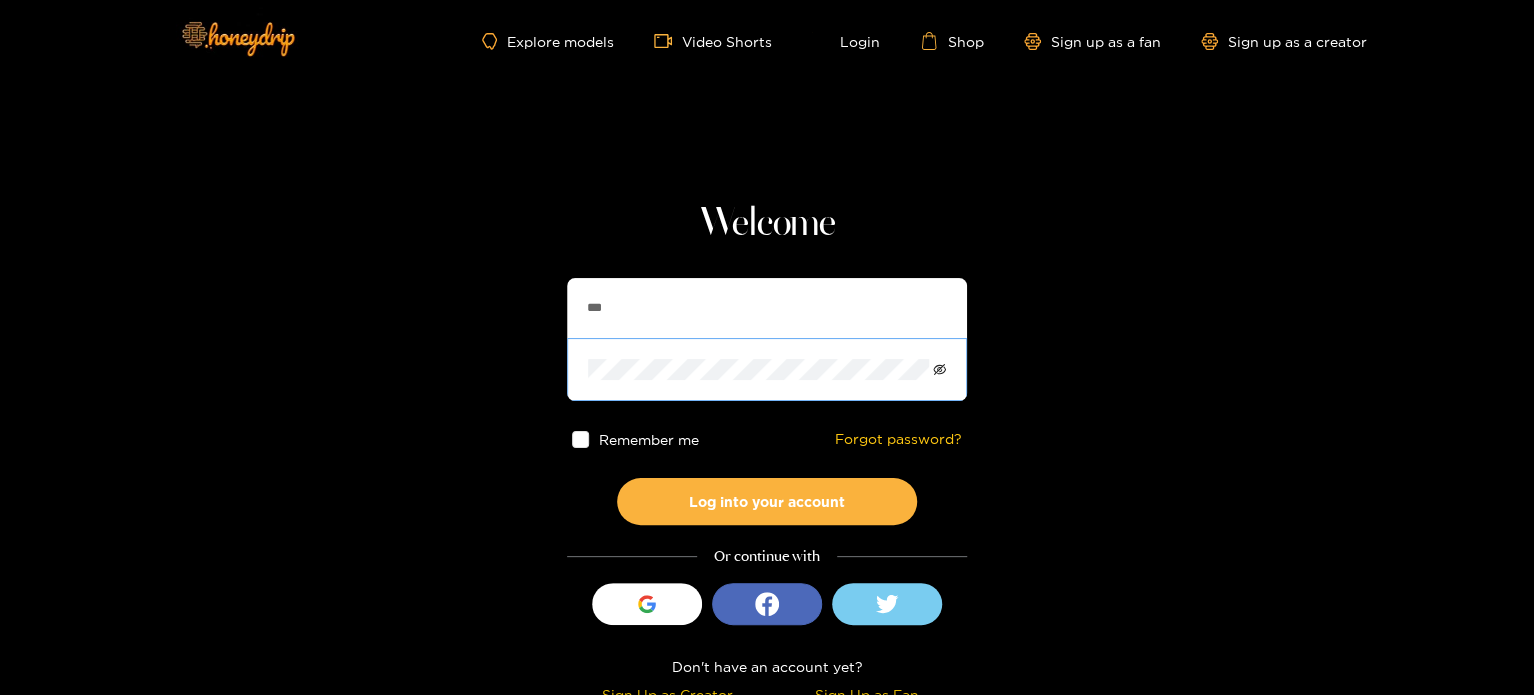 click 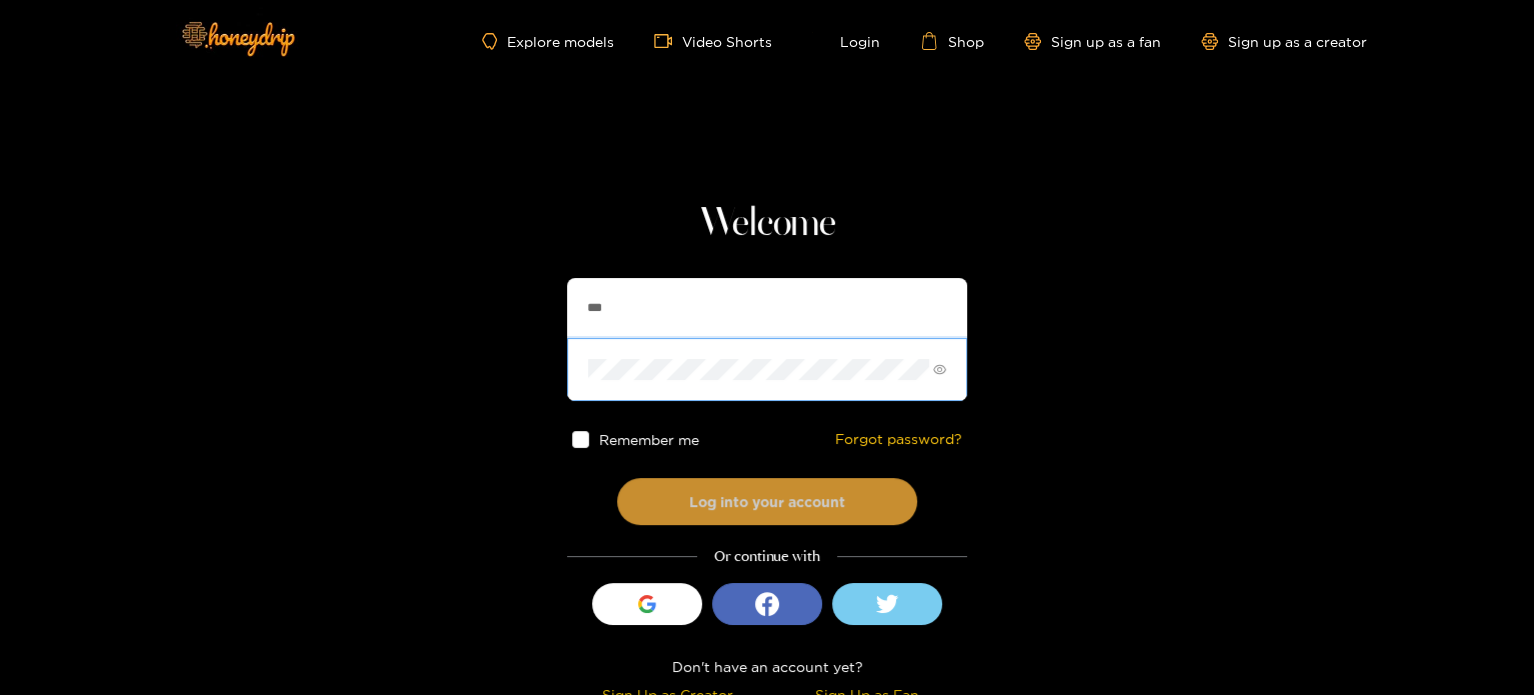 click on "Log into your account" at bounding box center [767, 501] 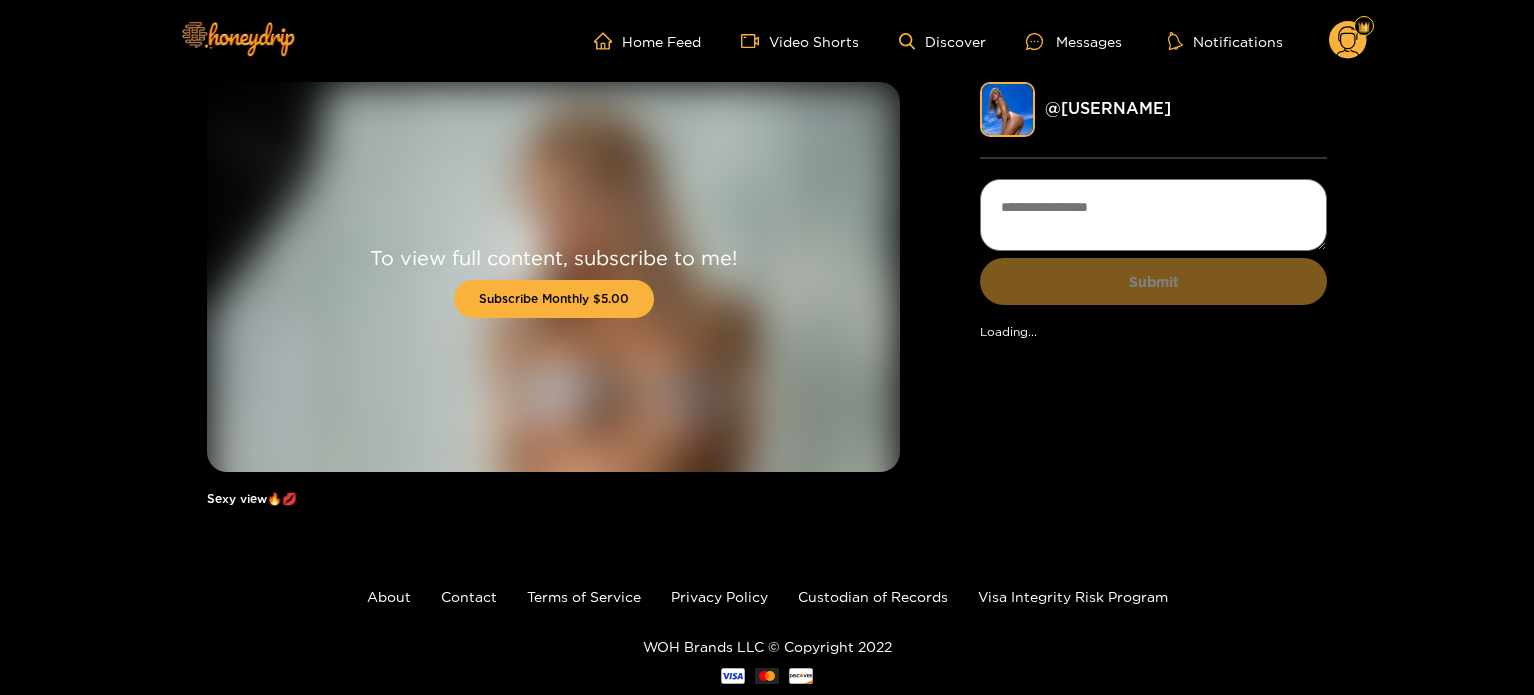 scroll, scrollTop: 0, scrollLeft: 0, axis: both 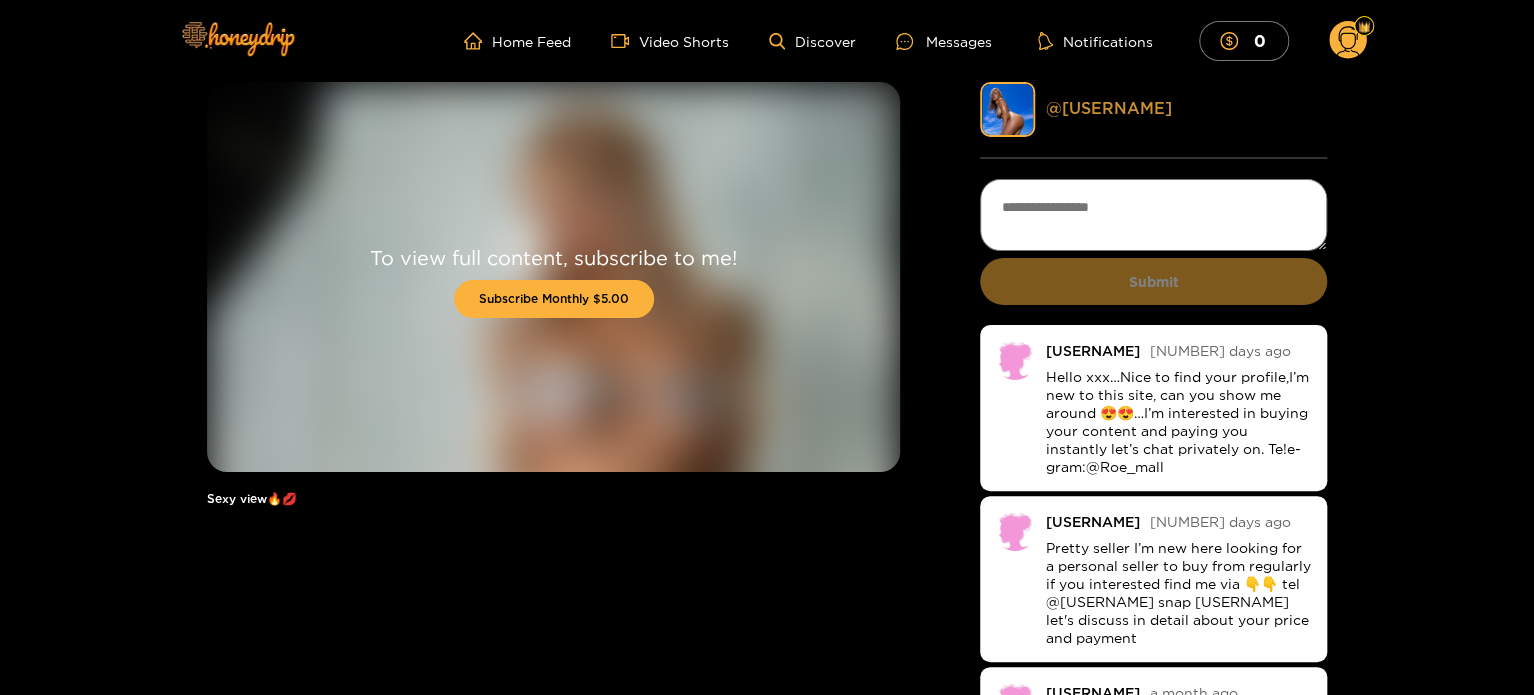 click on "@[USERNAME]" at bounding box center (1108, 108) 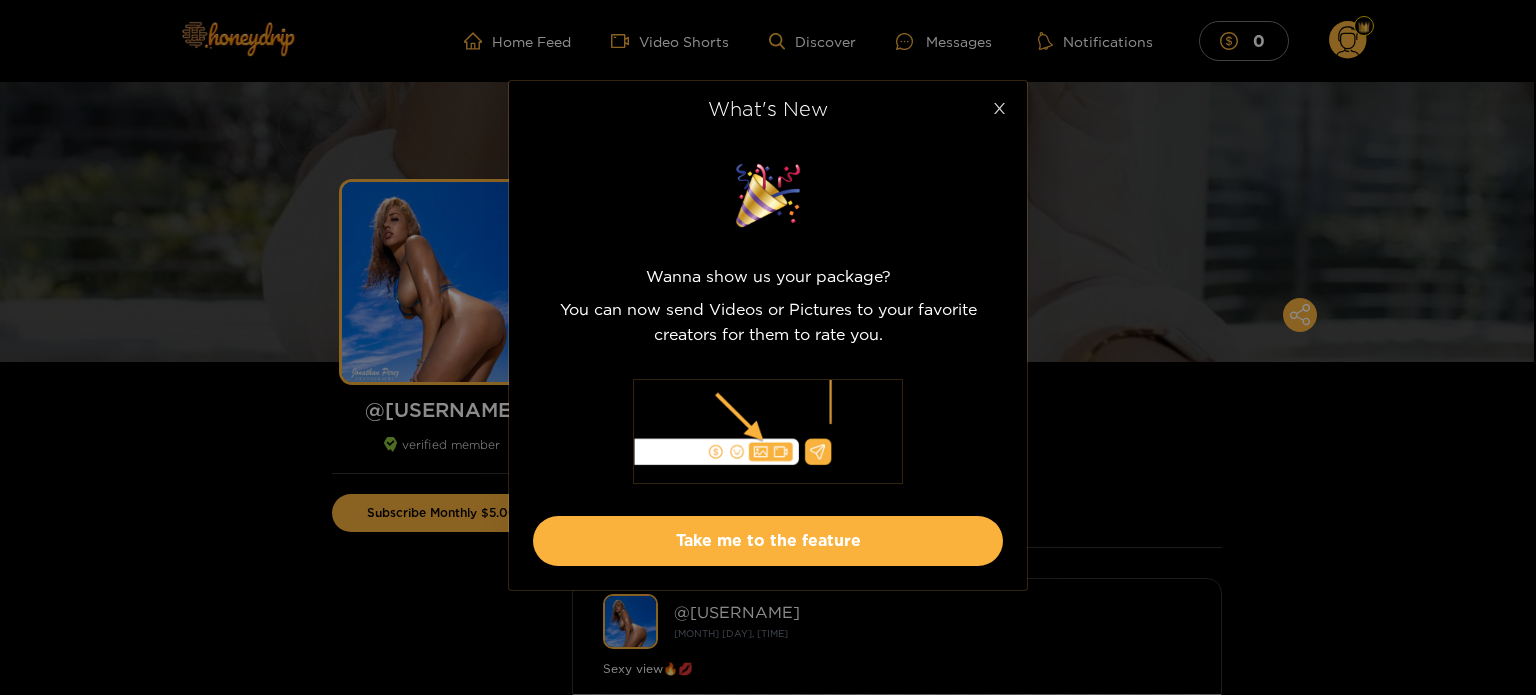 click 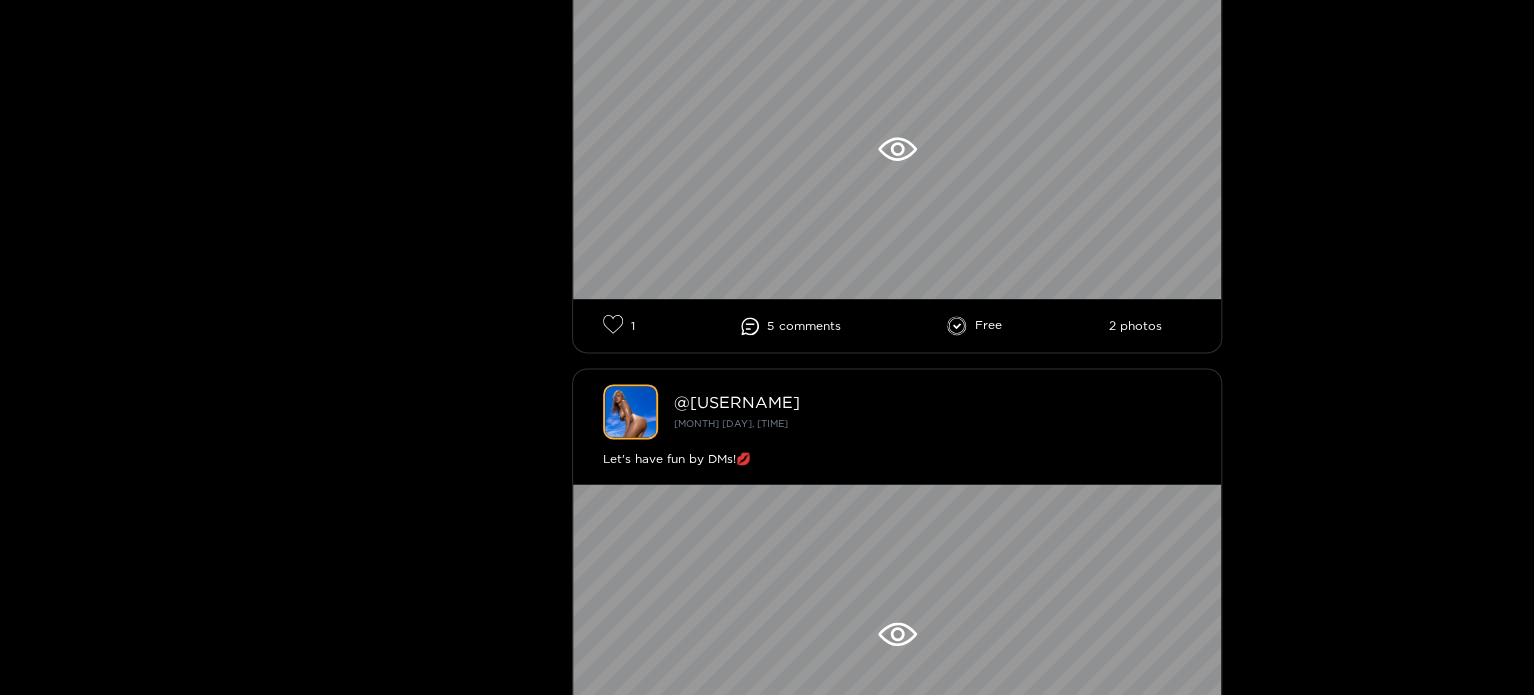 scroll, scrollTop: 1400, scrollLeft: 0, axis: vertical 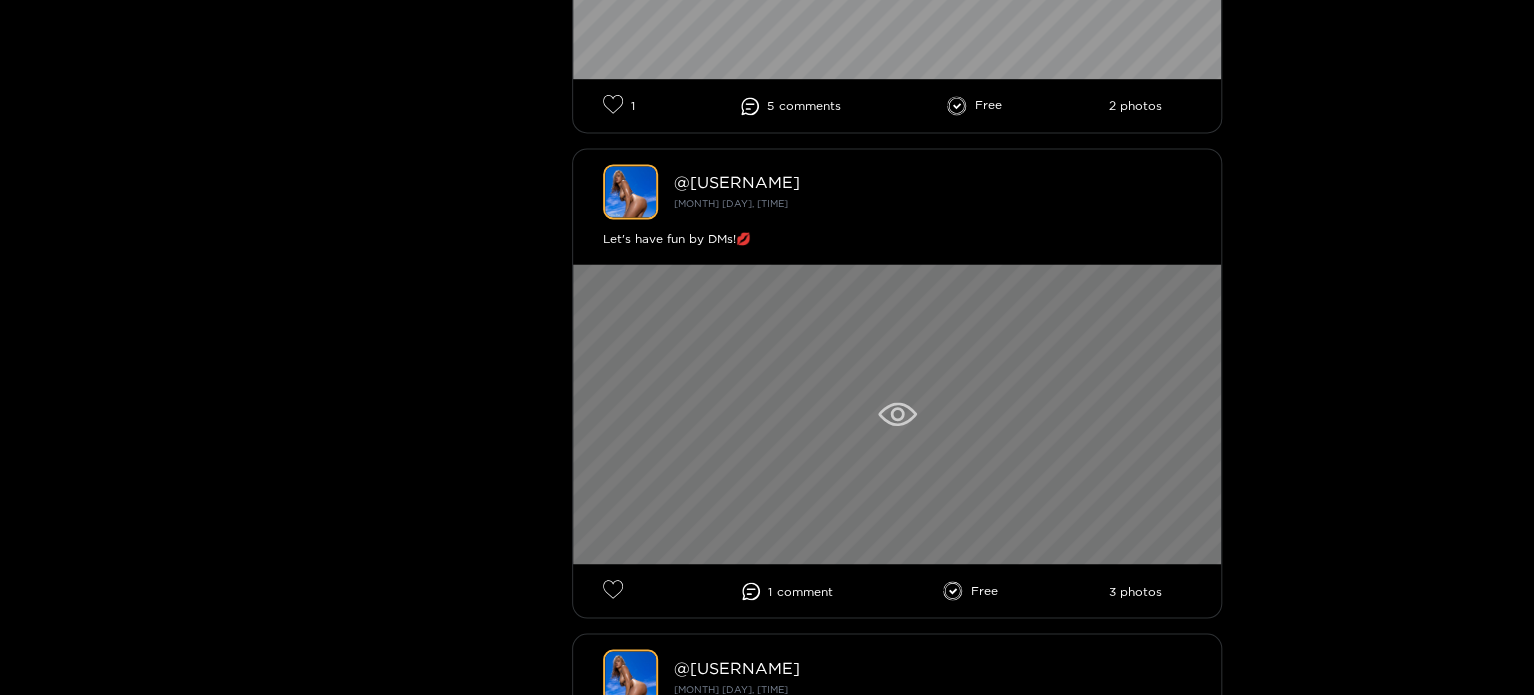 click 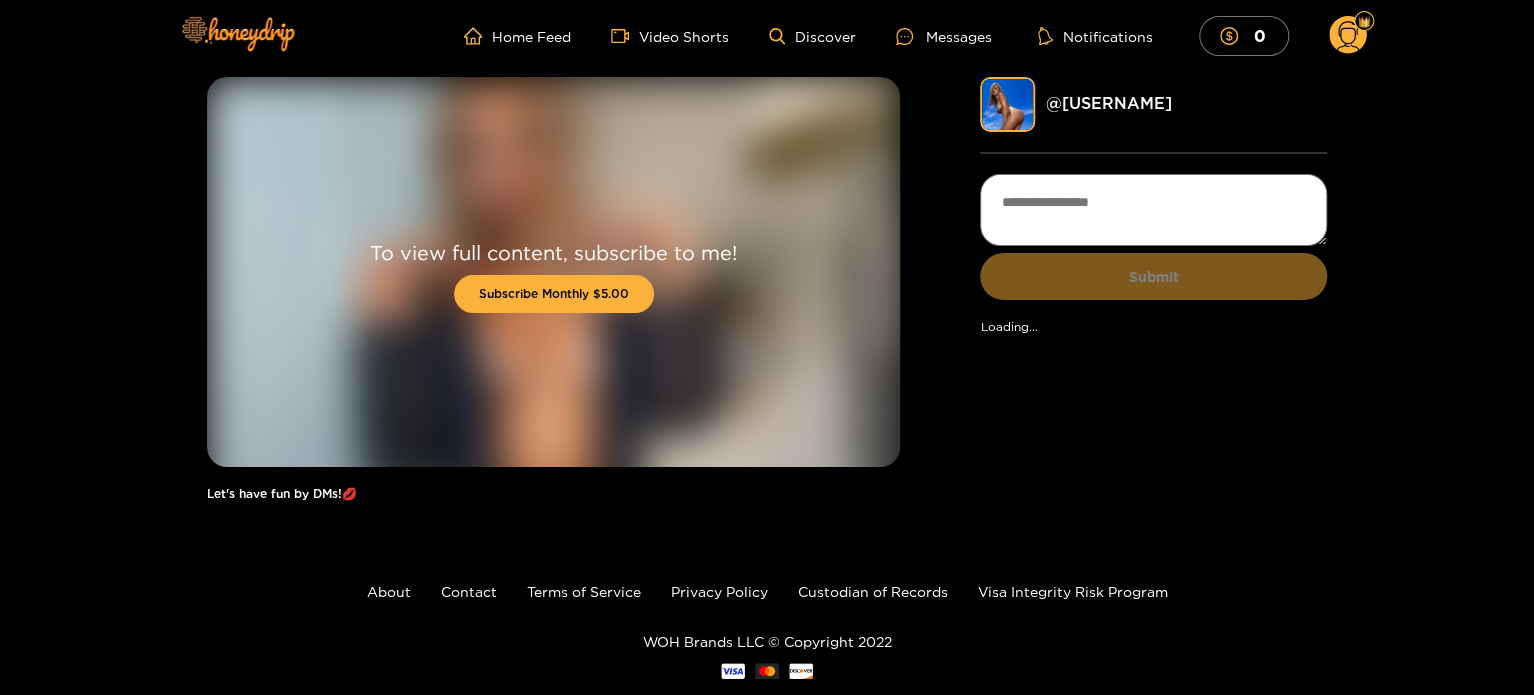 scroll, scrollTop: 0, scrollLeft: 0, axis: both 